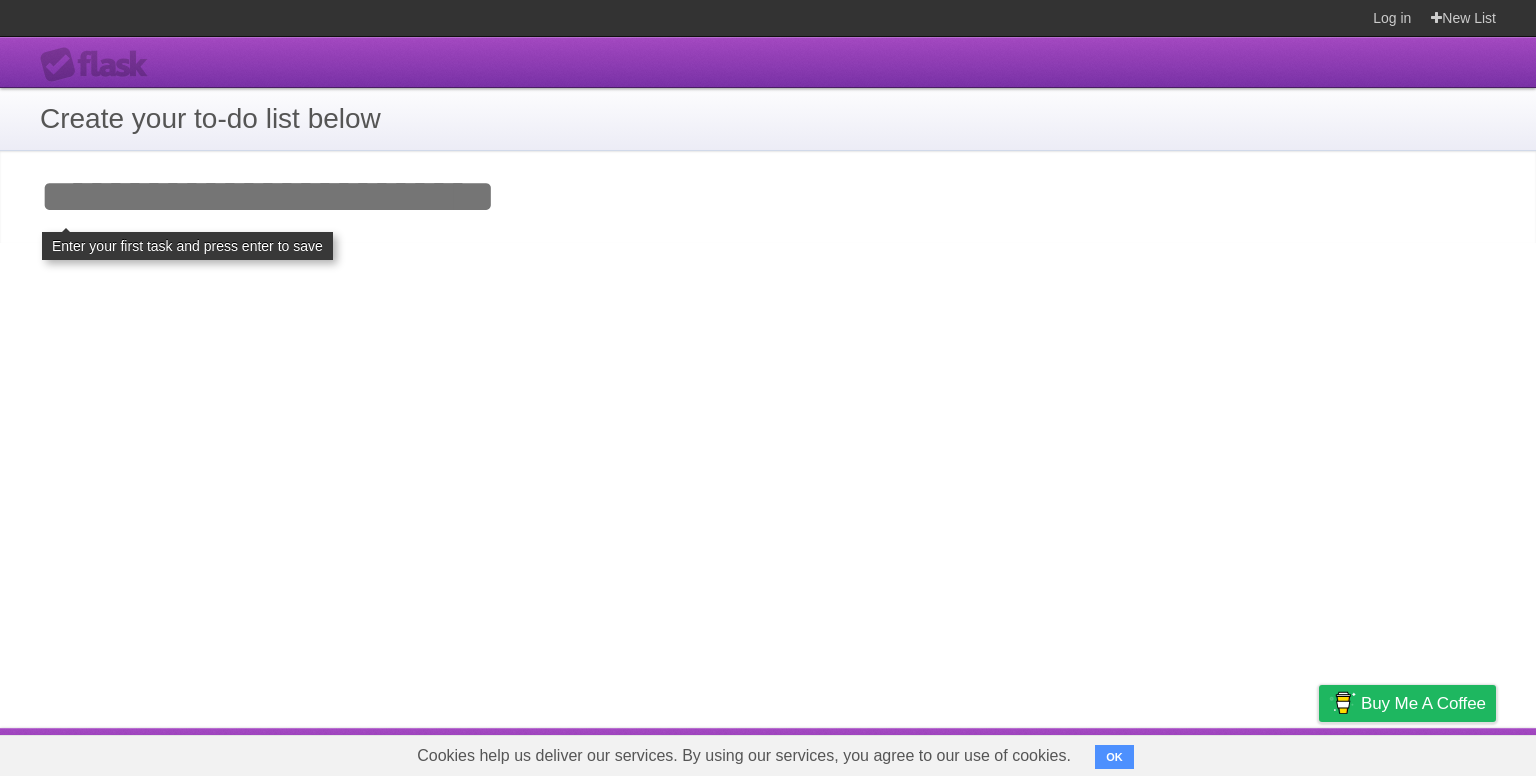 scroll, scrollTop: 0, scrollLeft: 0, axis: both 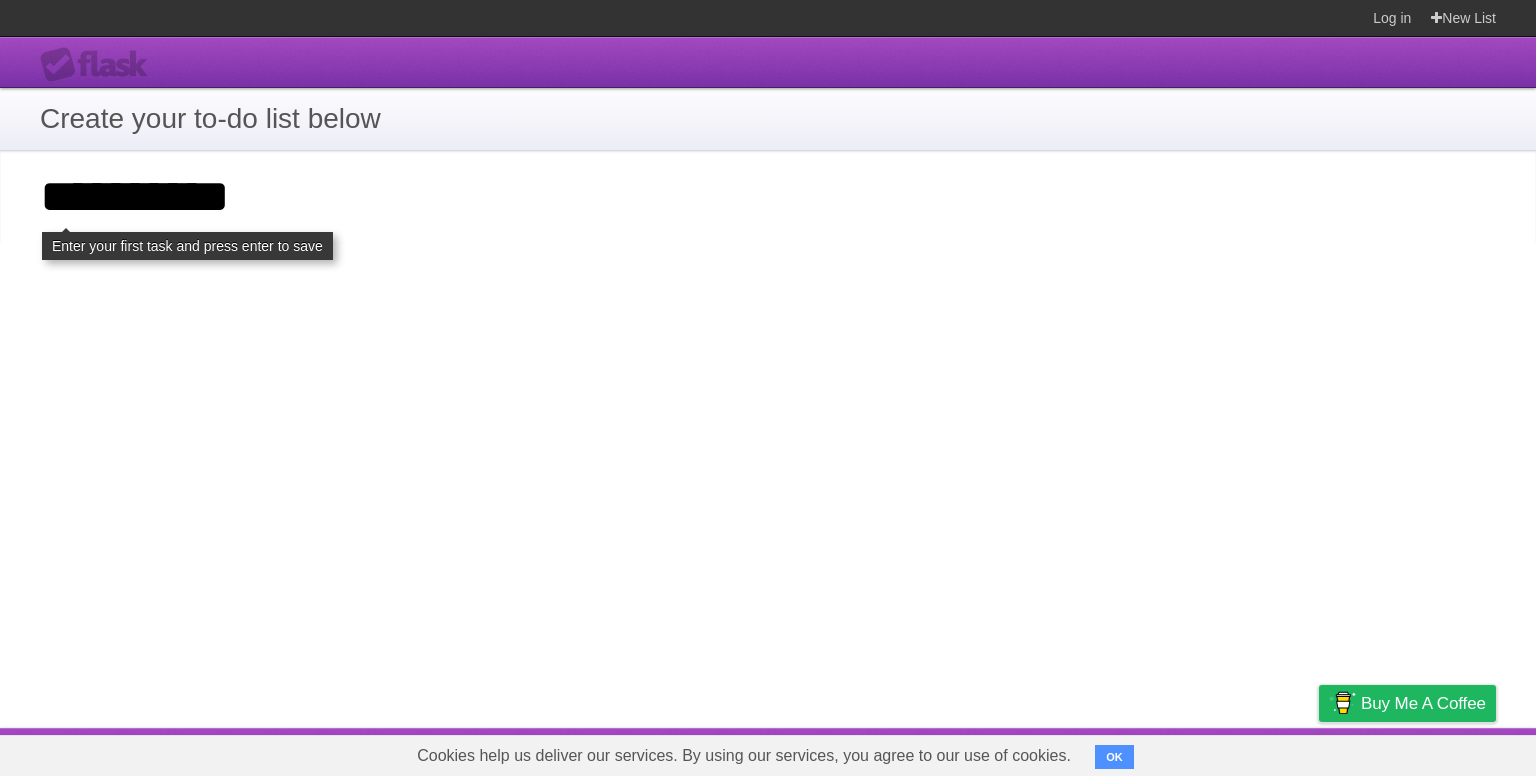 type on "**********" 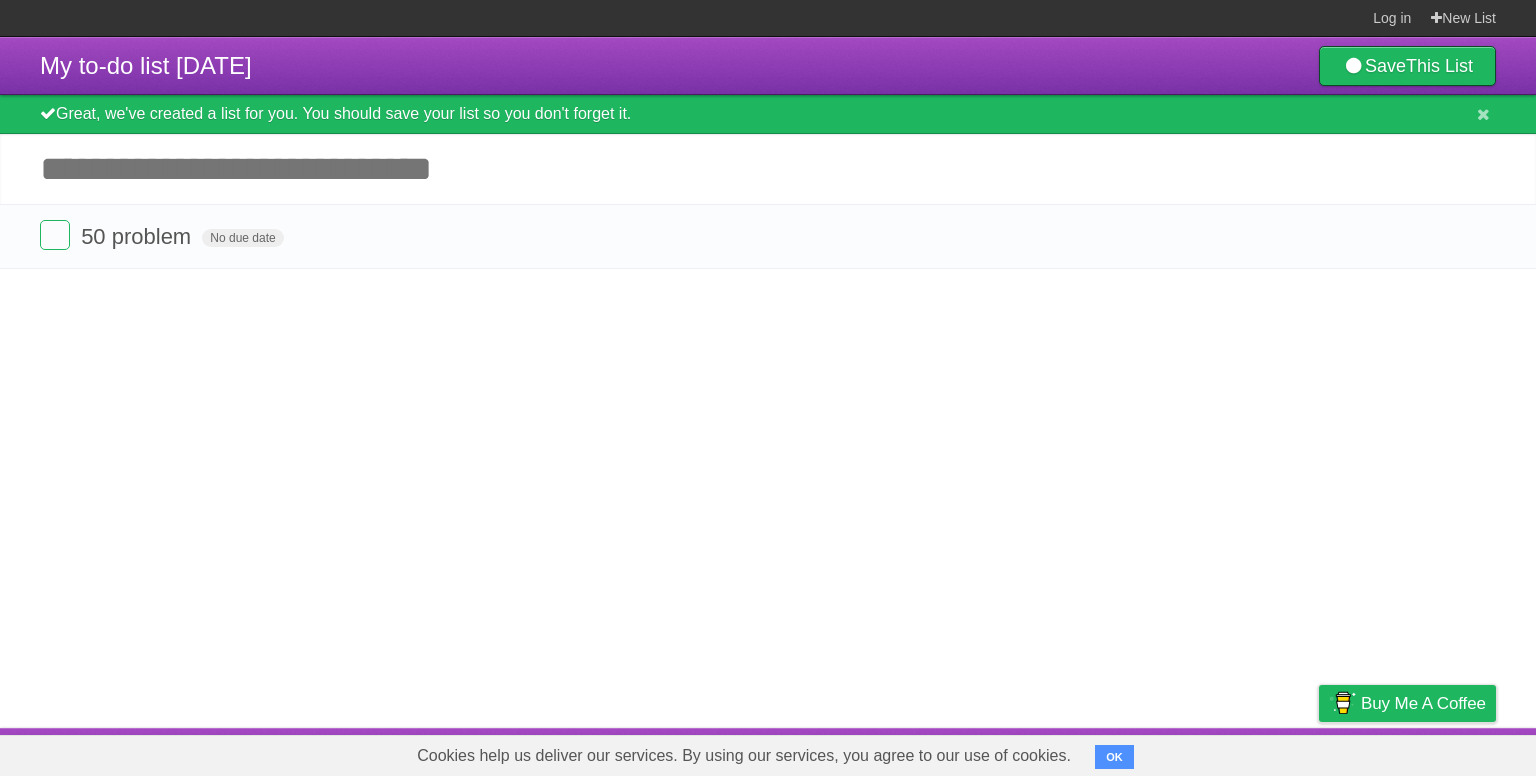 scroll, scrollTop: 0, scrollLeft: 0, axis: both 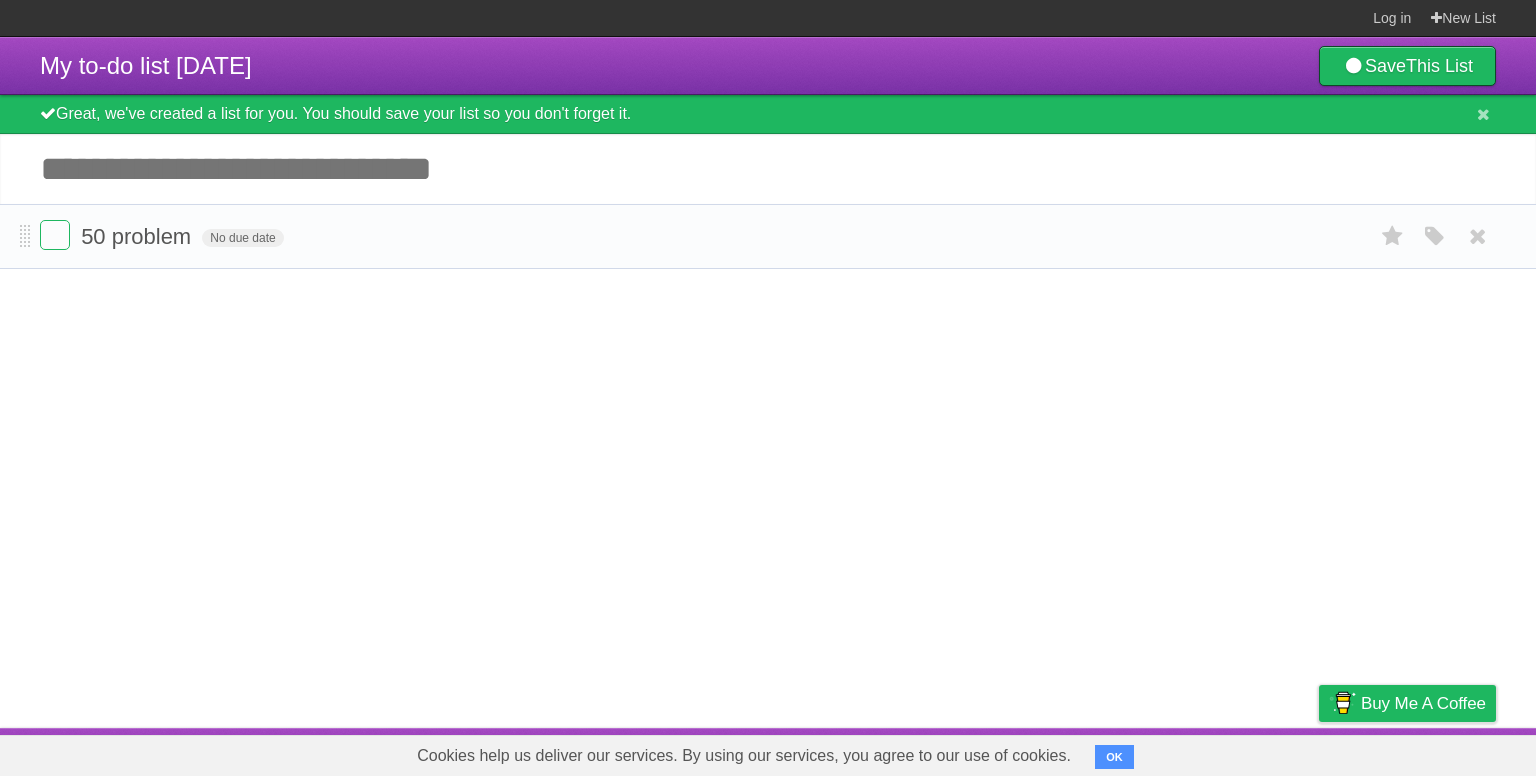 click on "50 problem
No due date
White
Red
Blue
Green
Purple
Orange" at bounding box center (768, 236) 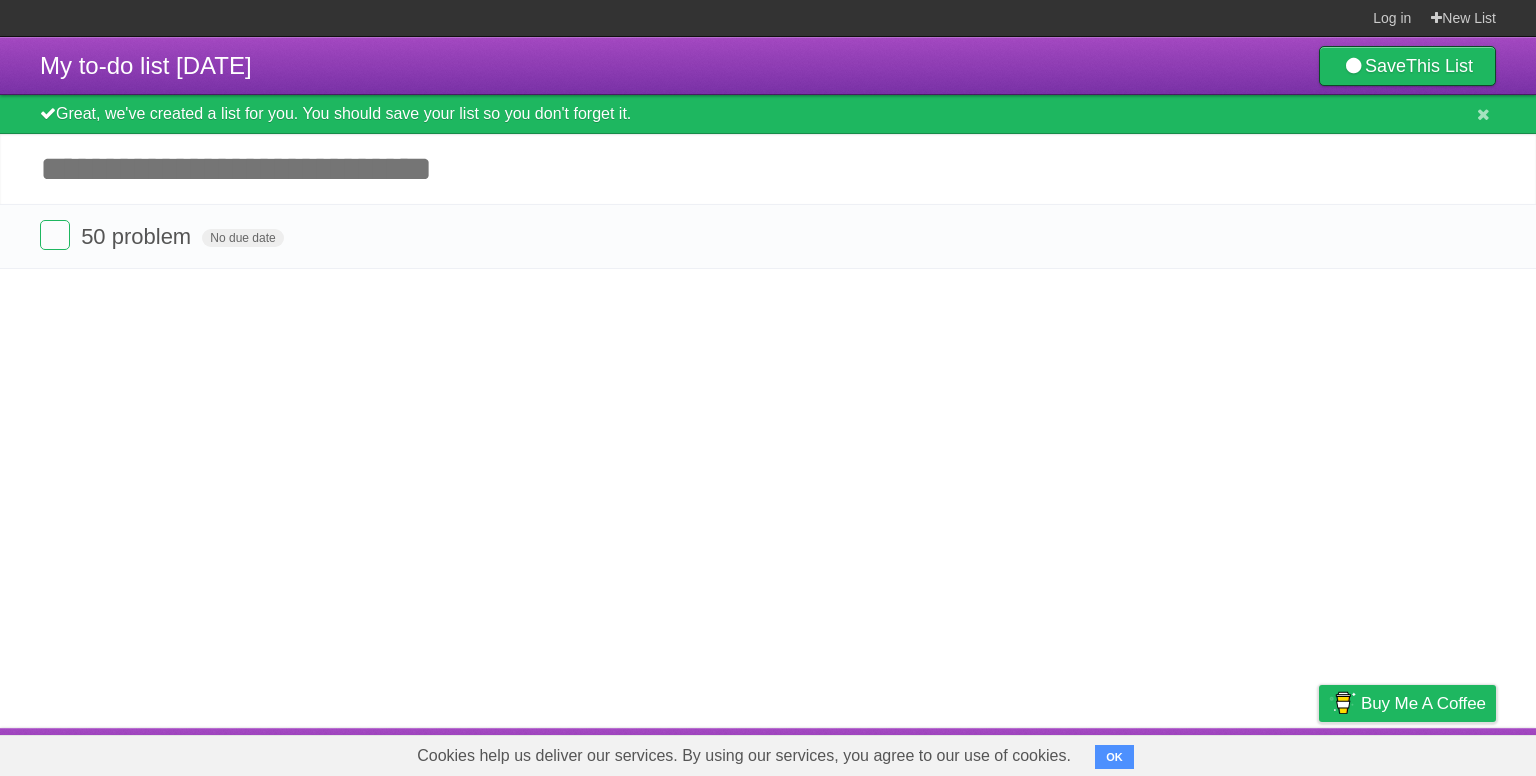 click on "Add another task" at bounding box center (768, 169) 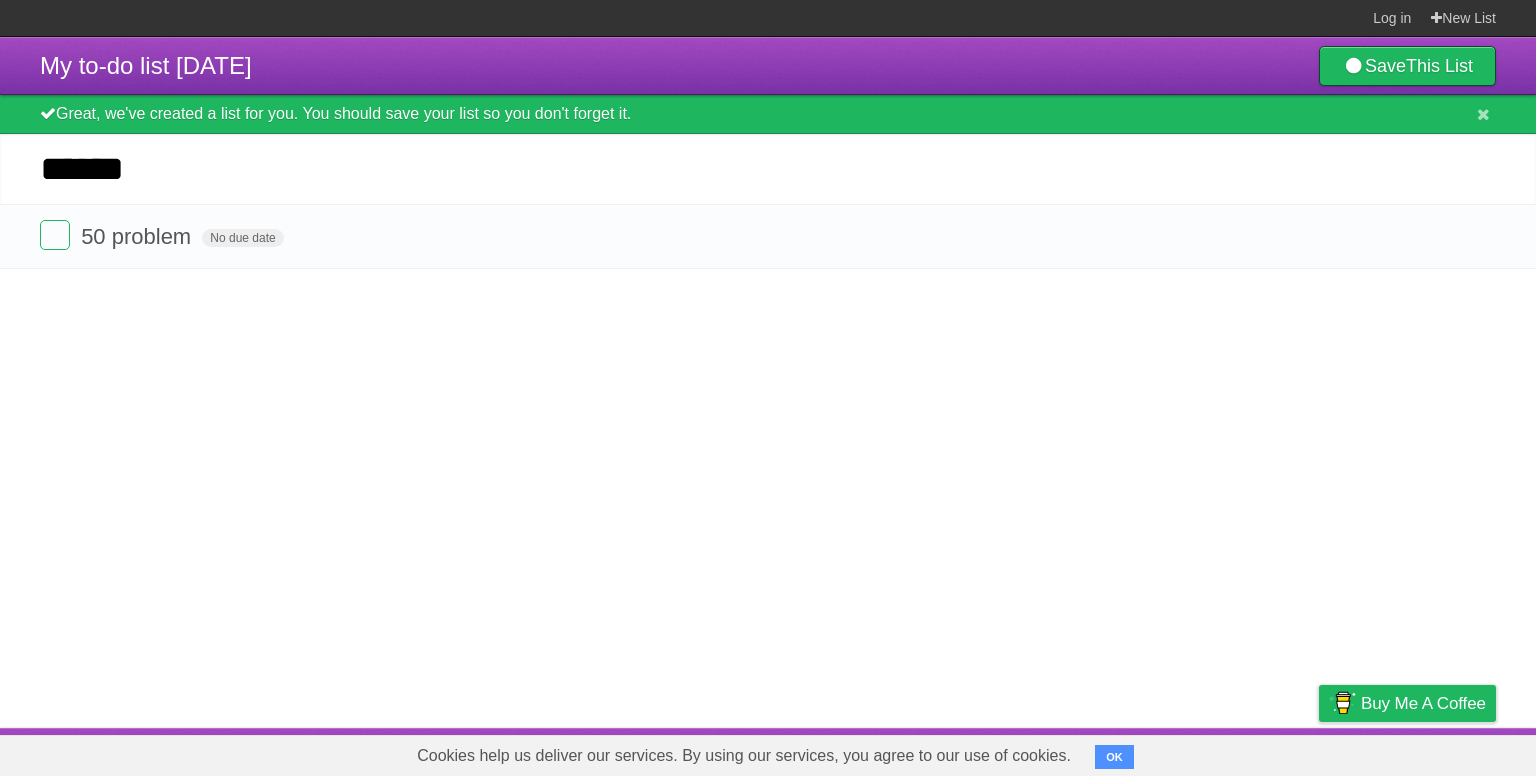 click on "*********" at bounding box center [0, 0] 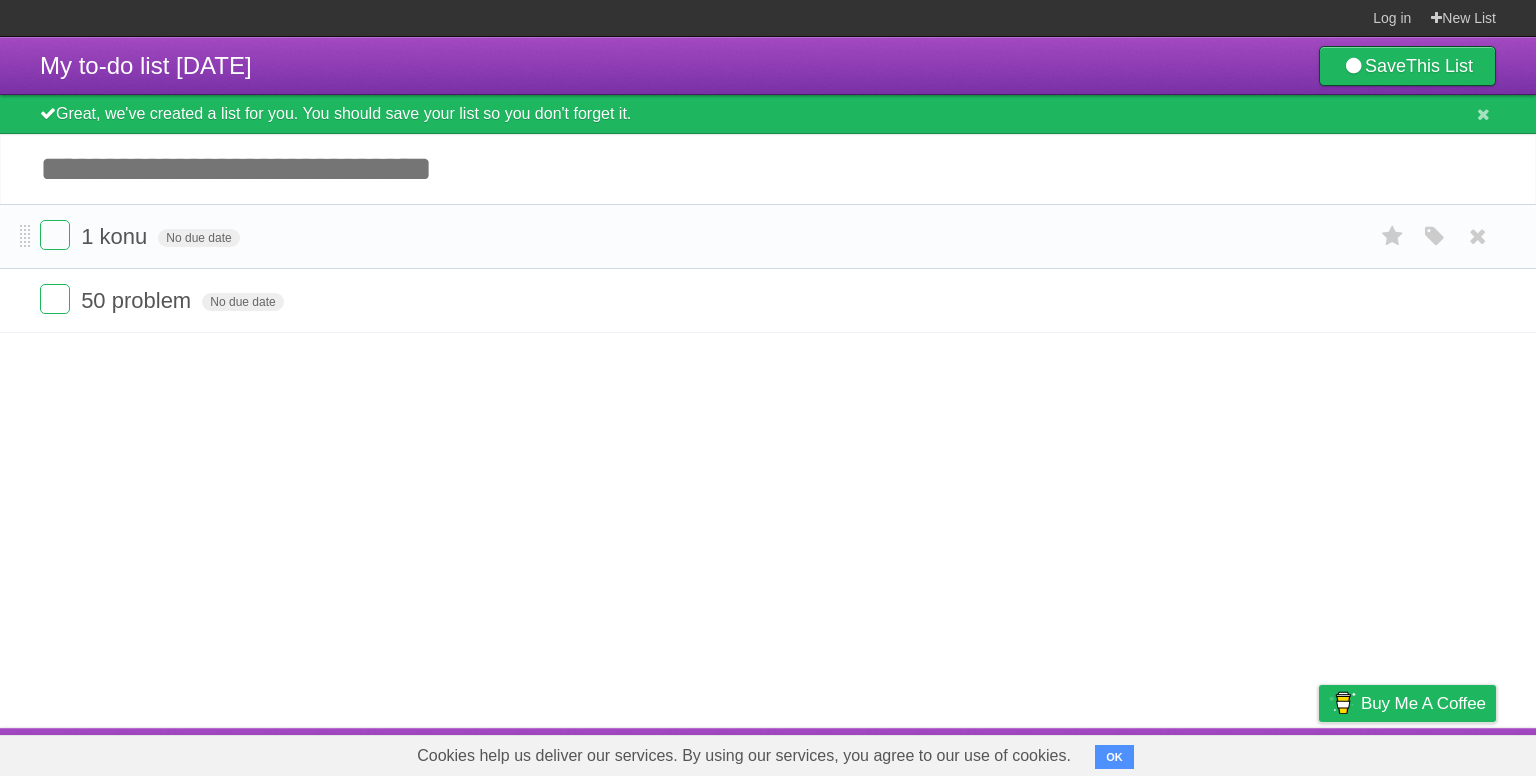 click on "1 konu
No due date
White
Red
Blue
Green
Purple
Orange" at bounding box center (768, 236) 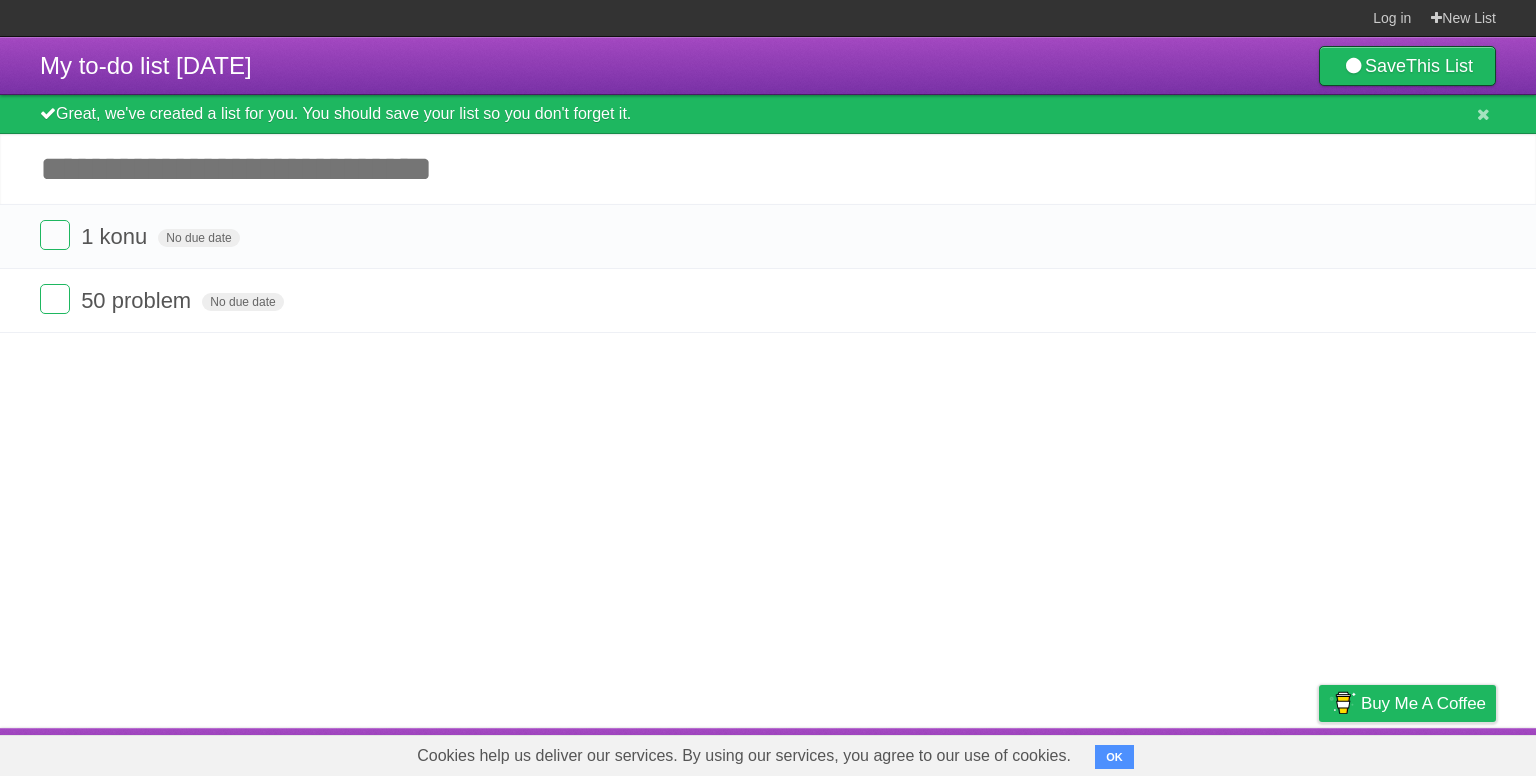 click on "Add another task" at bounding box center (768, 169) 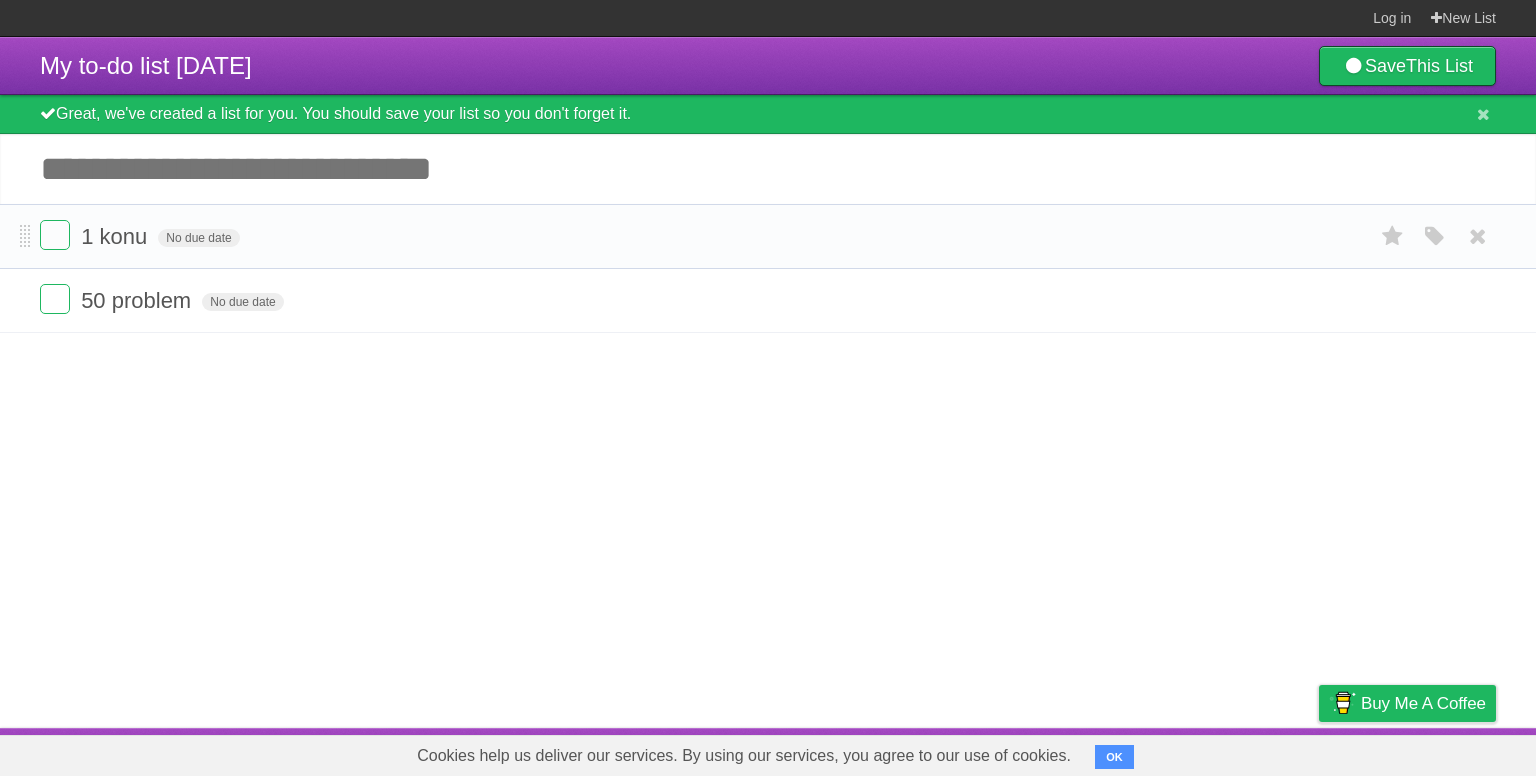 drag, startPoint x: 504, startPoint y: 242, endPoint x: 503, endPoint y: 222, distance: 20.024984 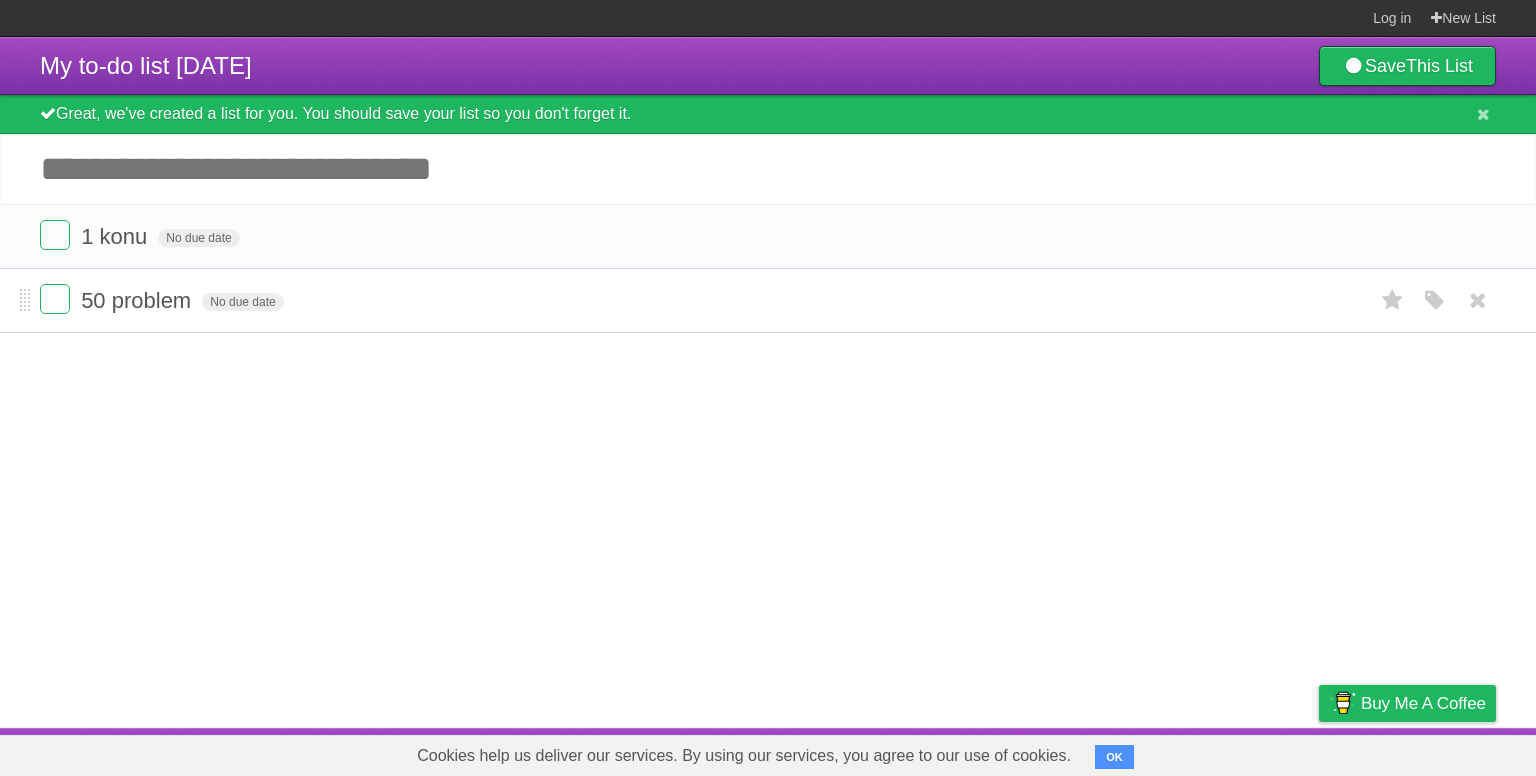 click on "50 problem
No due date
White
Red
Blue
Green
Purple
Orange" at bounding box center [768, 300] 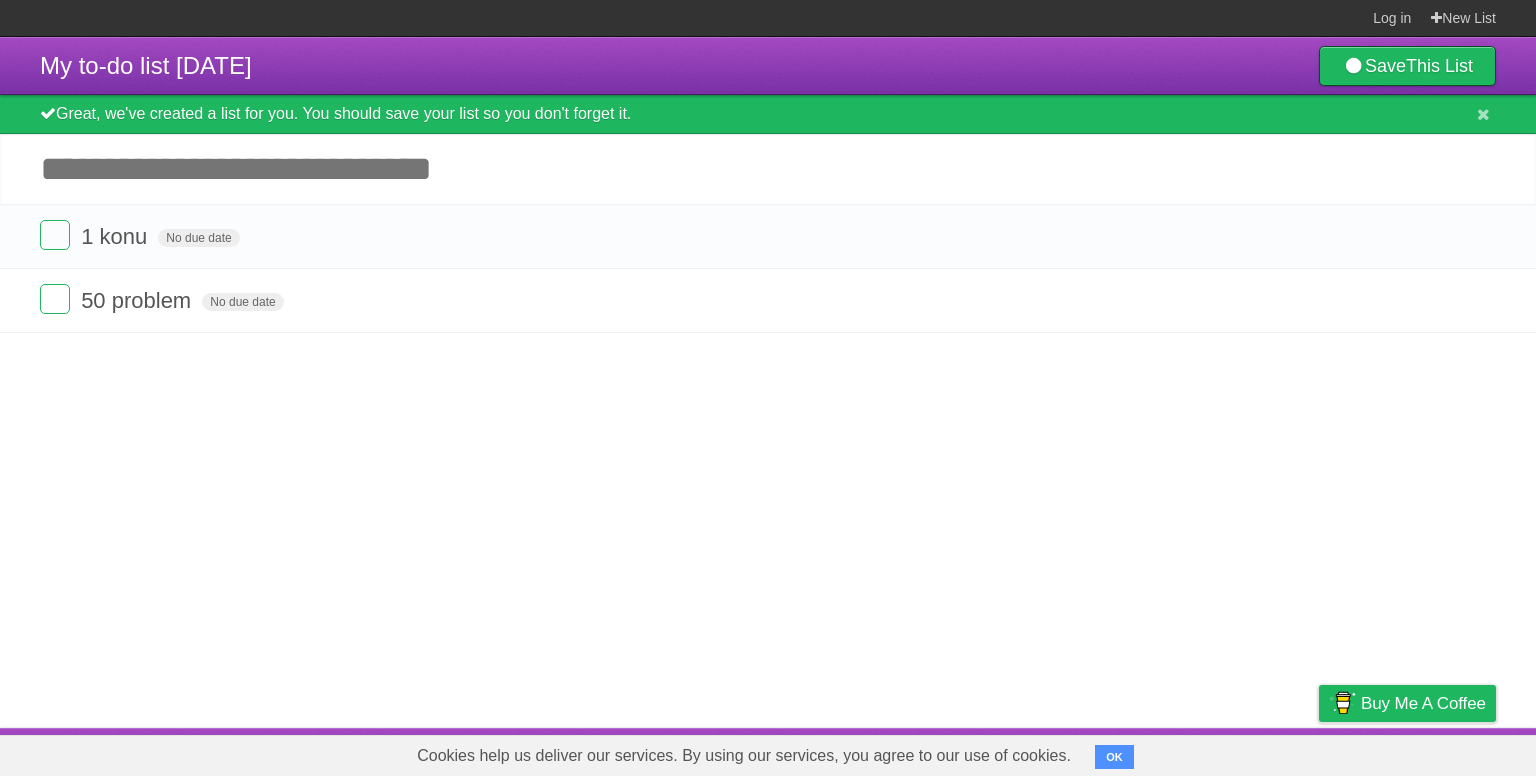 click on "Add another task" at bounding box center [768, 169] 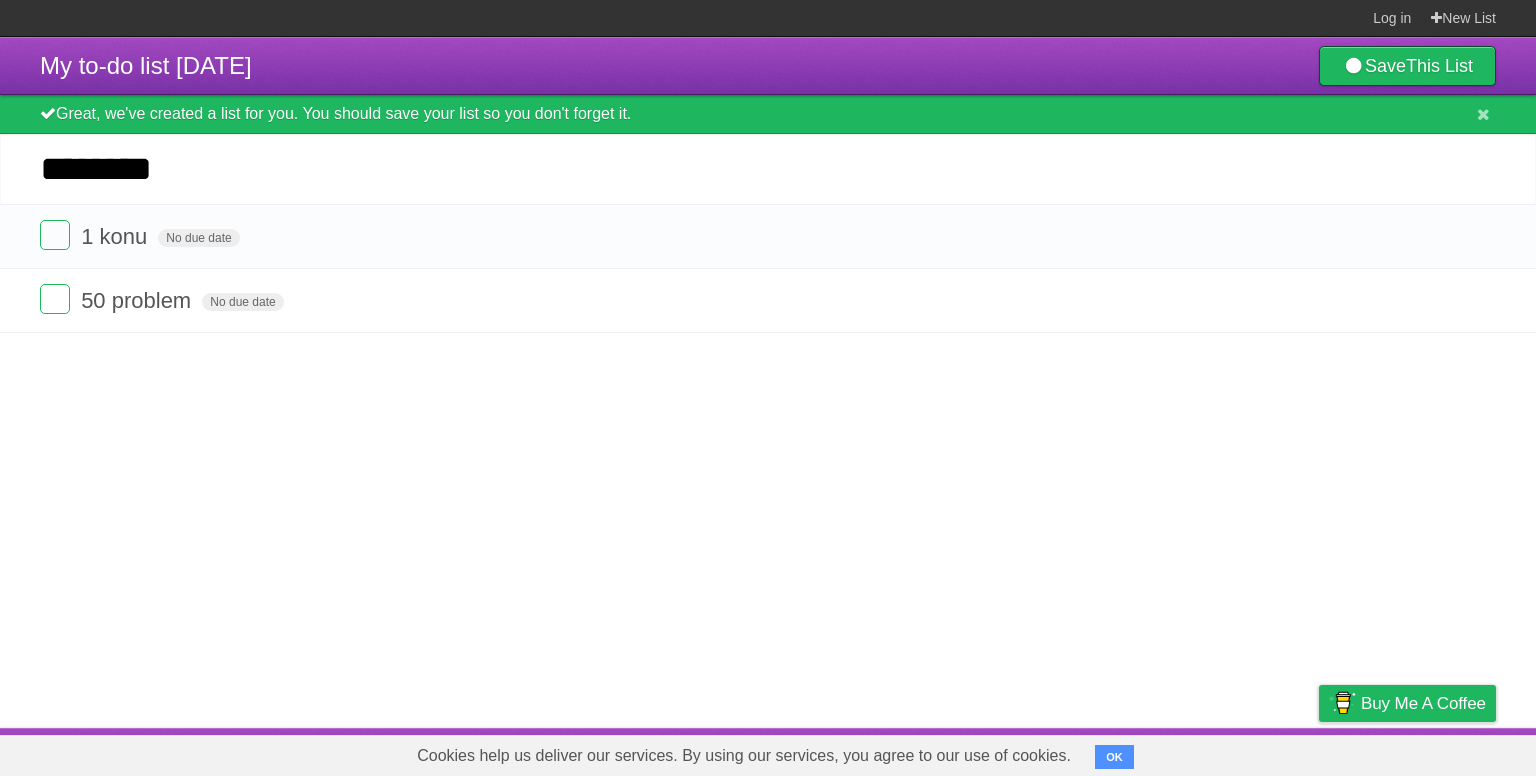 click on "*********" at bounding box center (0, 0) 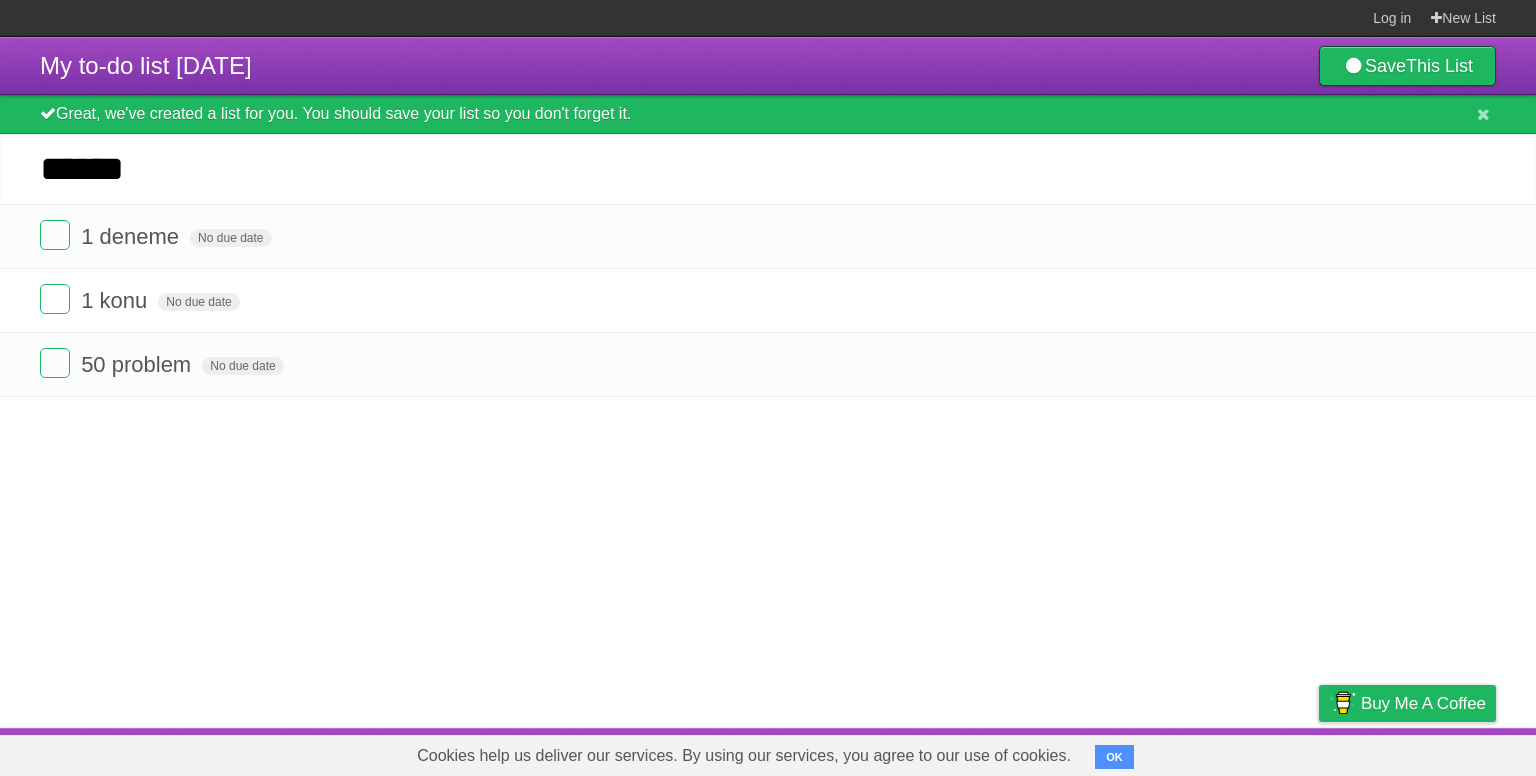 click on "*********" at bounding box center (0, 0) 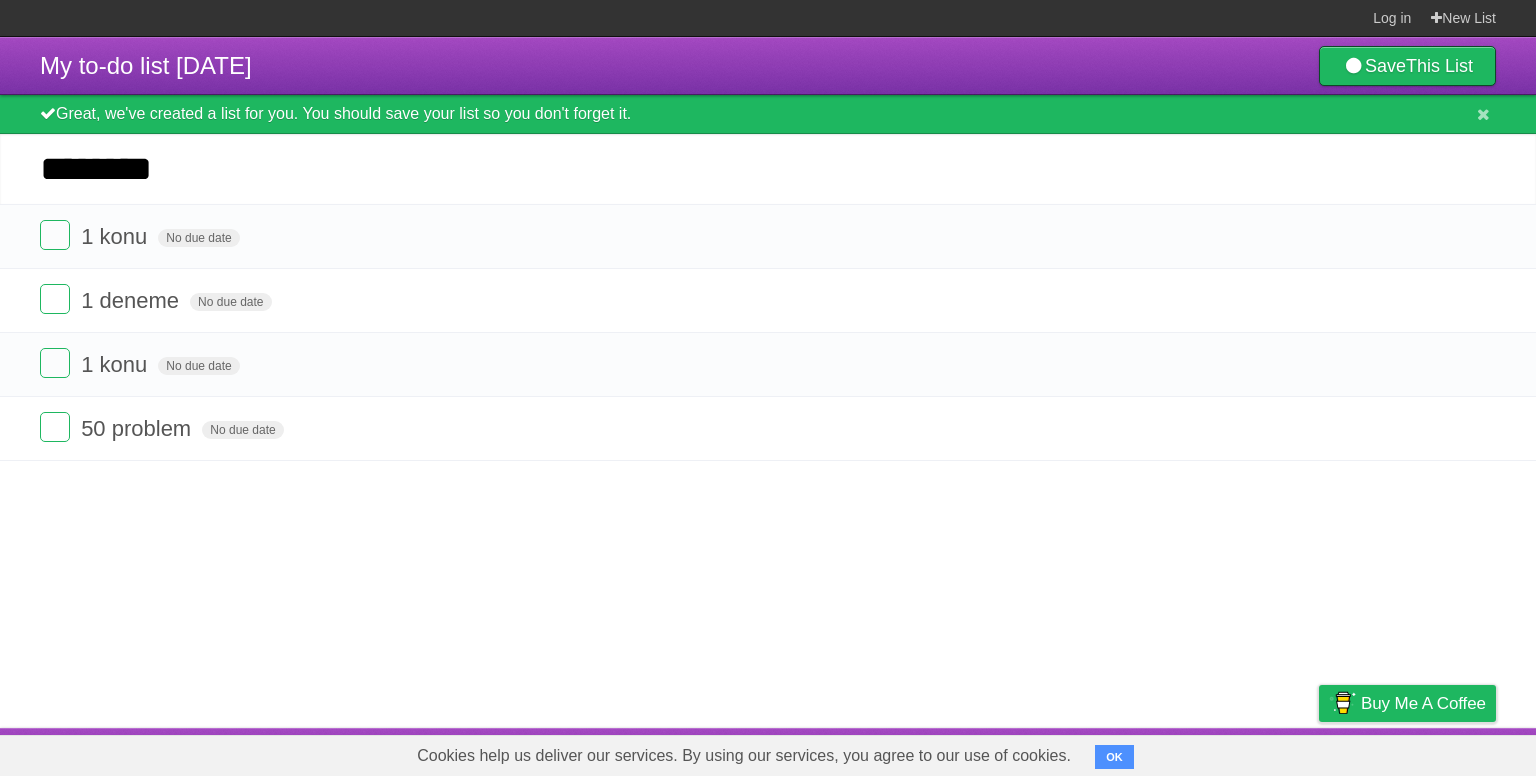type on "********" 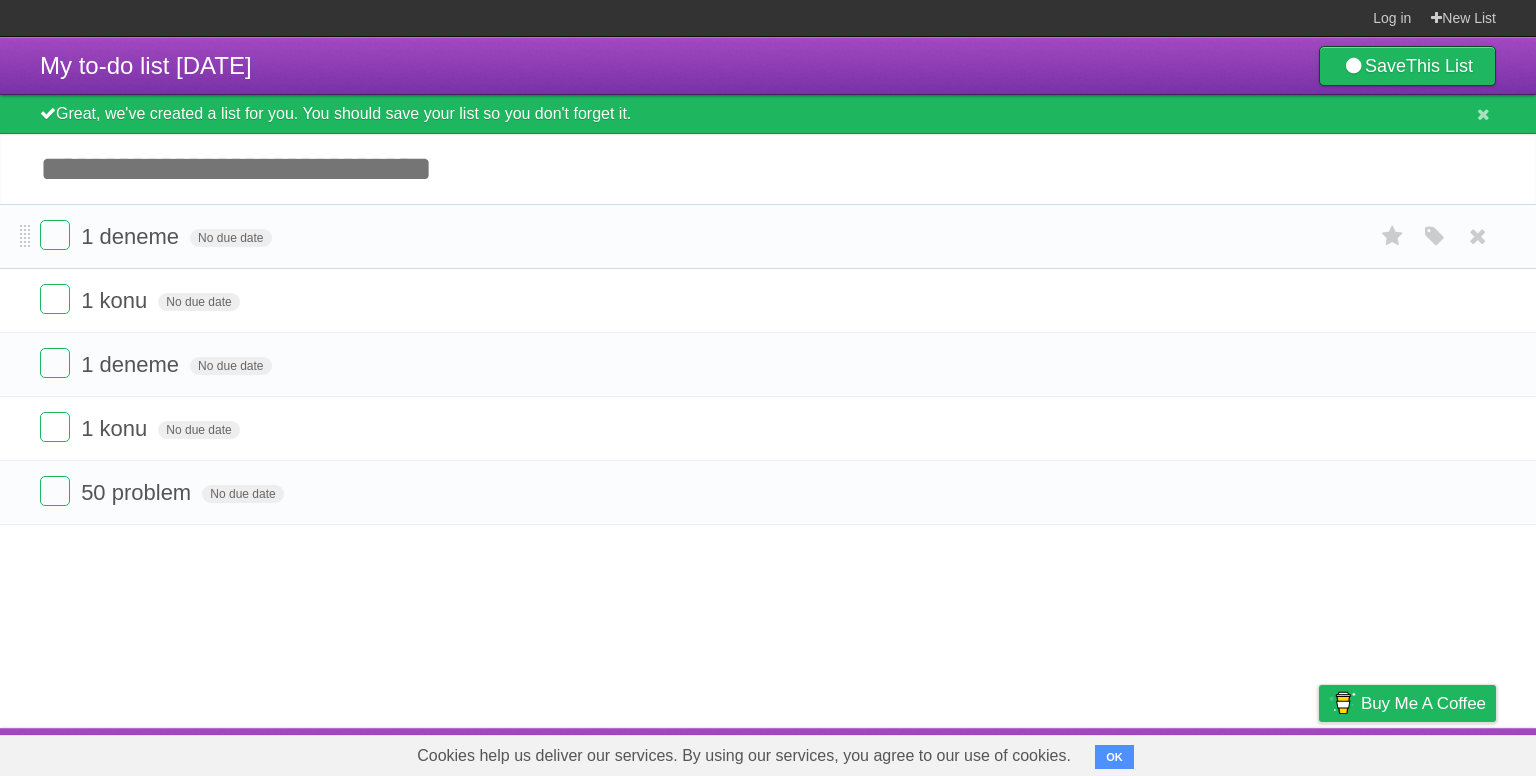 click on "1 deneme
No due date
White
Red
Blue
Green
Purple
Orange" at bounding box center [768, 236] 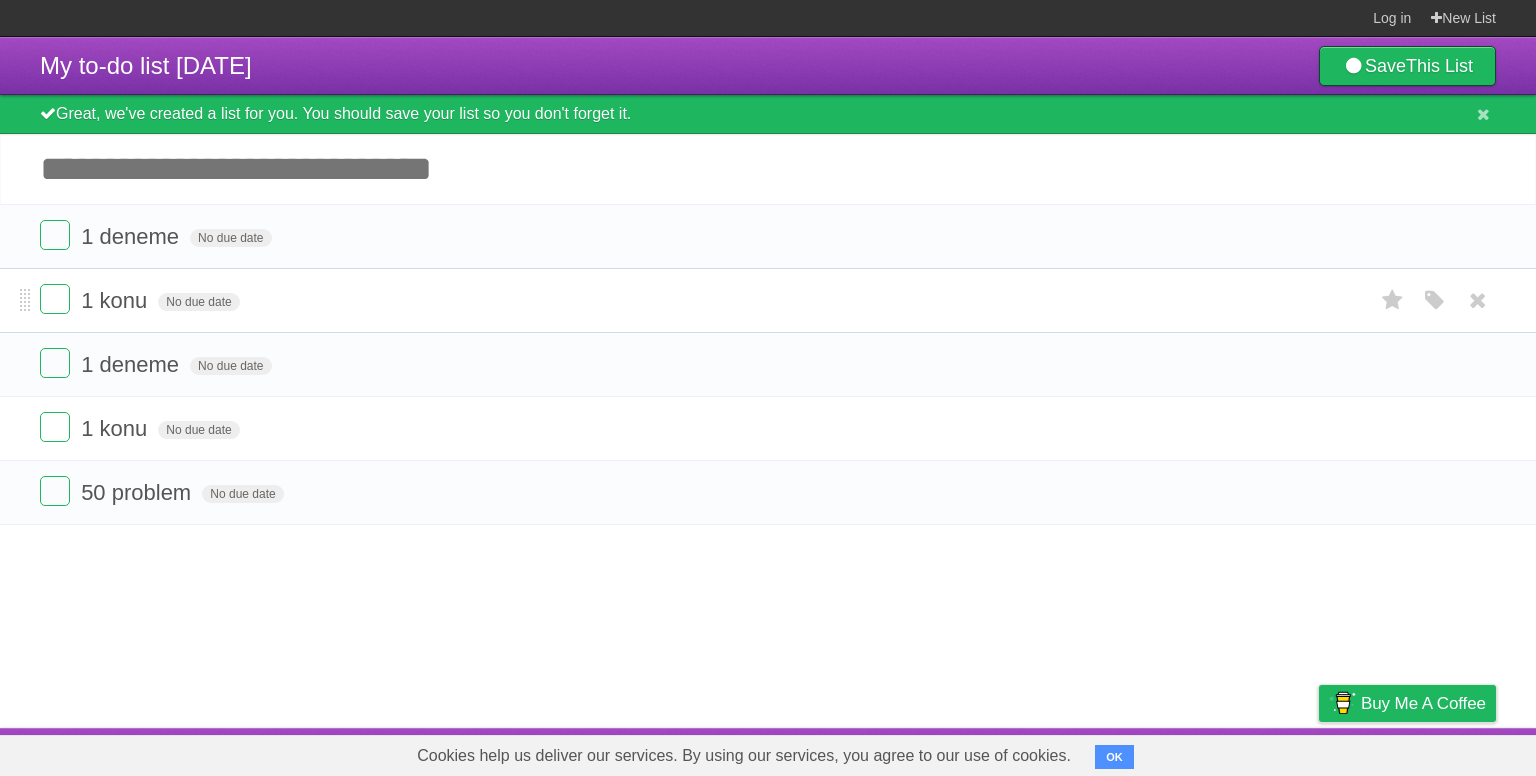 drag, startPoint x: 84, startPoint y: 296, endPoint x: 221, endPoint y: 317, distance: 138.60014 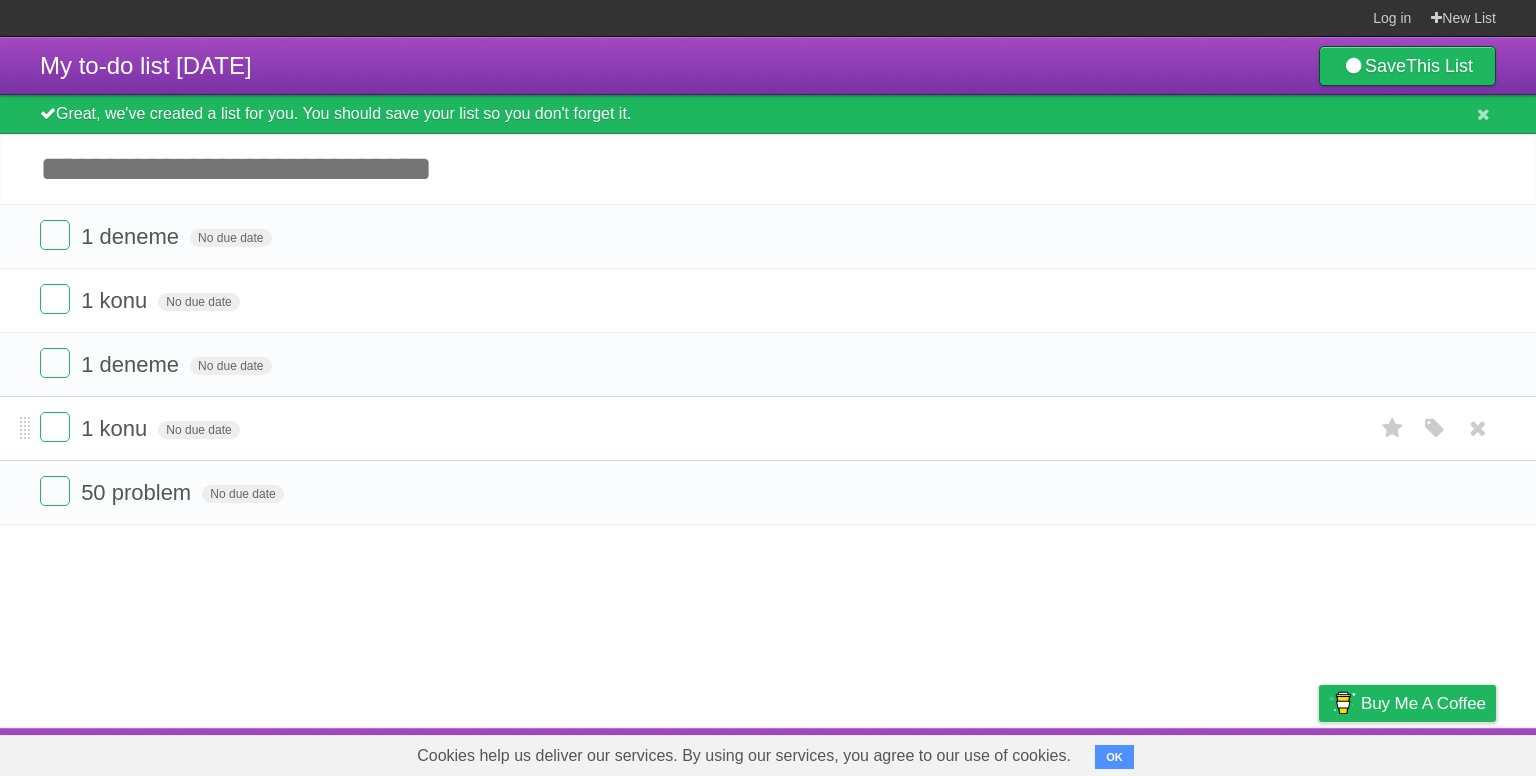 click on "1 konu
No due date
White
Red
Blue
Green
Purple
Orange" at bounding box center (768, 428) 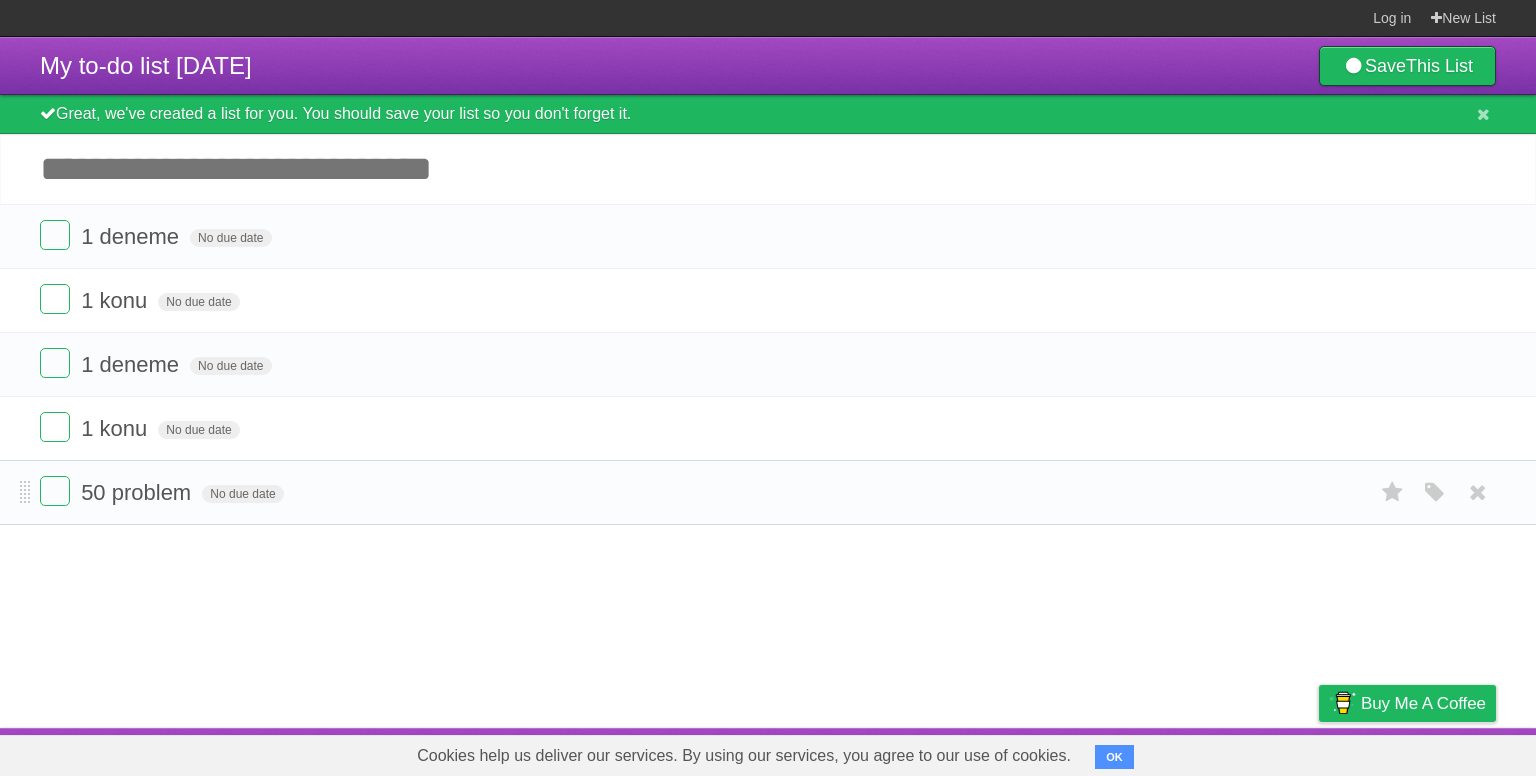drag, startPoint x: 80, startPoint y: 493, endPoint x: 243, endPoint y: 517, distance: 164.7574 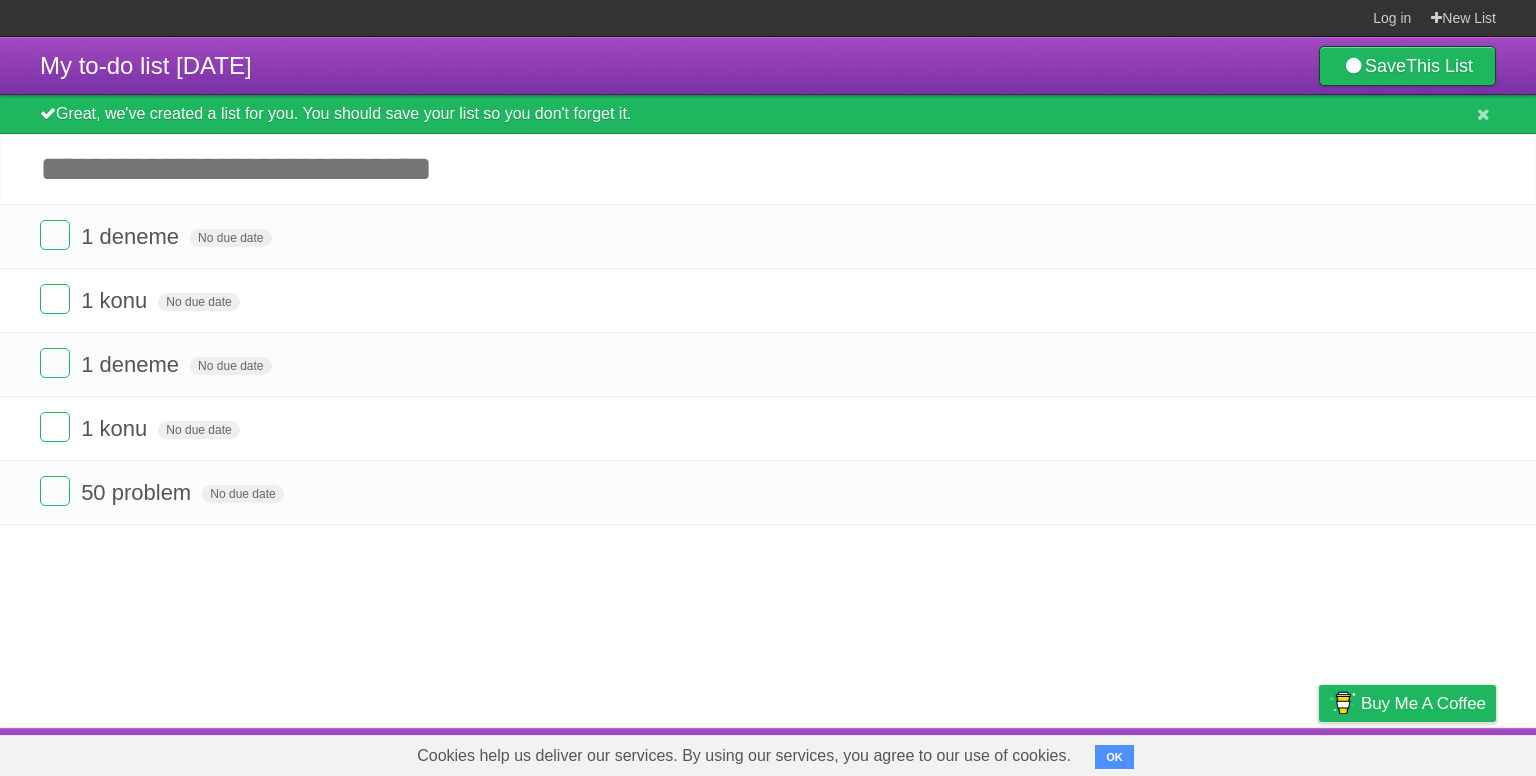 click on "My to-do list [DATE]
Save  This List
Great, we've created a list for you. You should save your list so you don't forget it.
Add another task
*********
1 deneme
No due date
White
Red
Blue
Green
Purple
Orange
1 konu
No due date
White
Red
Blue
Green
Purple
Orange
1 deneme
No due date
White
Red
Blue
Green
Purple
Orange
1 konu
No due date
White
Red
Blue
Green
Purple
Orange
50 problem
No due date
White
Red
Blue
Green
Purple
Orange" at bounding box center [768, 382] 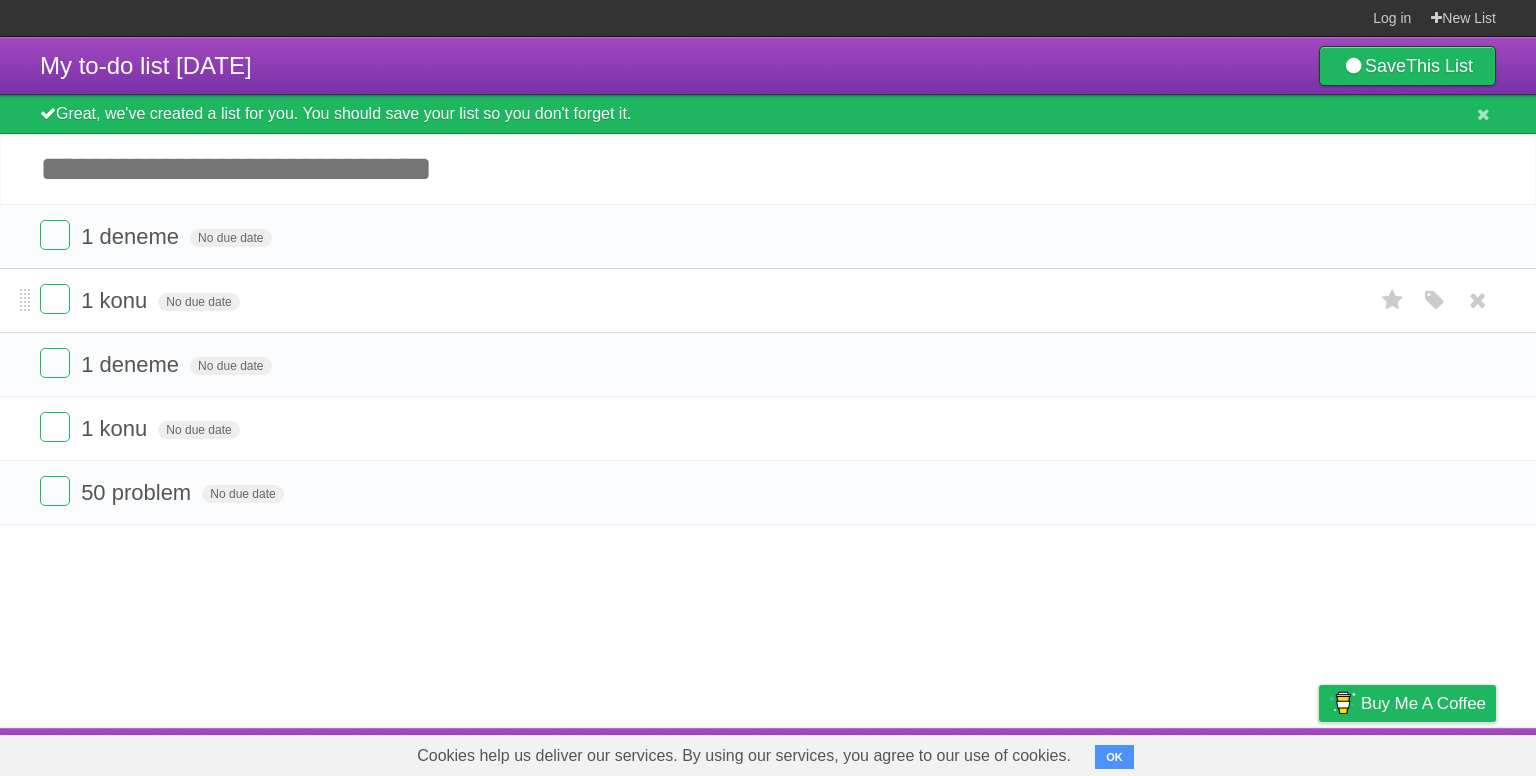 click on "1 konu" at bounding box center [116, 300] 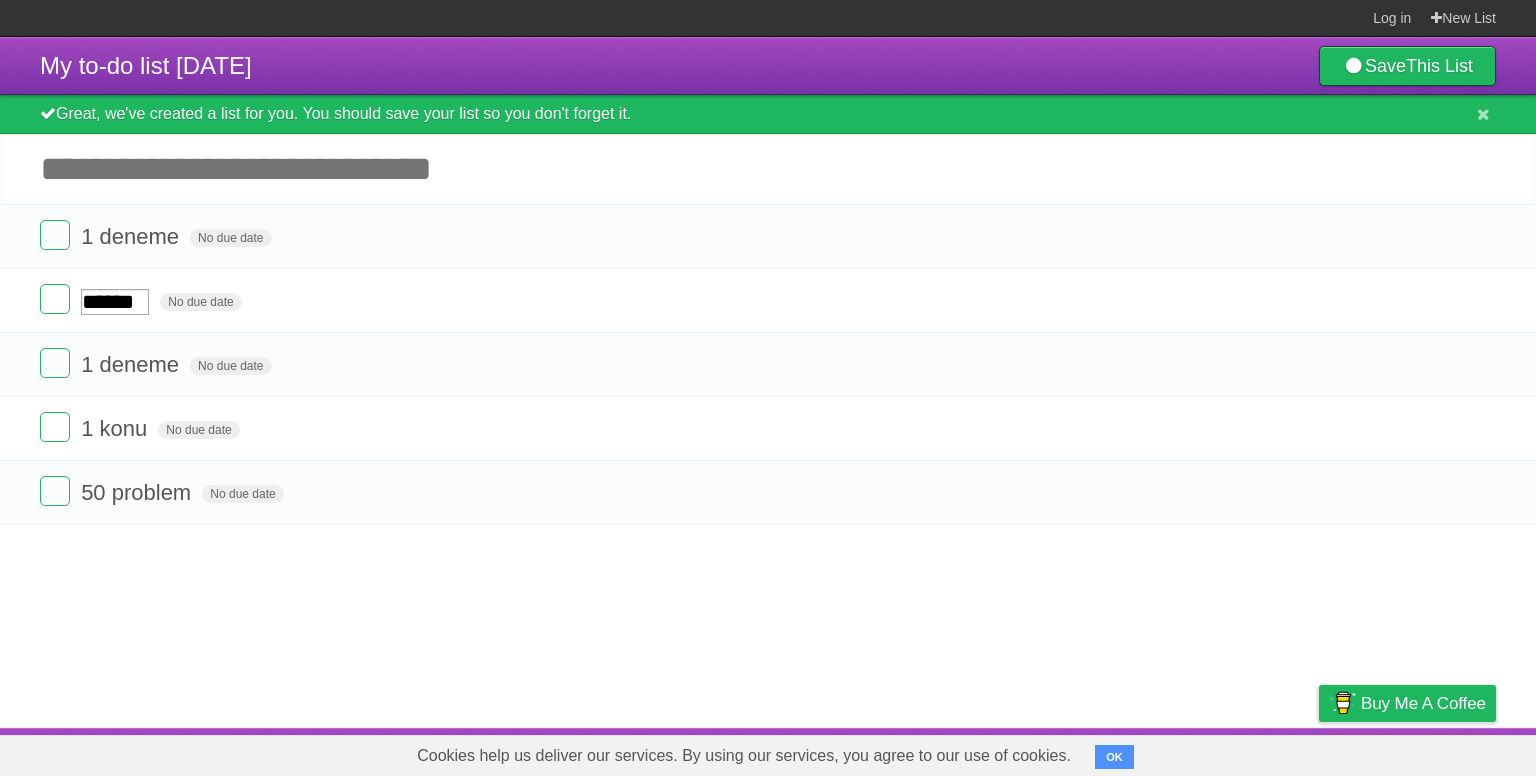 click on "Add another task" at bounding box center [768, 169] 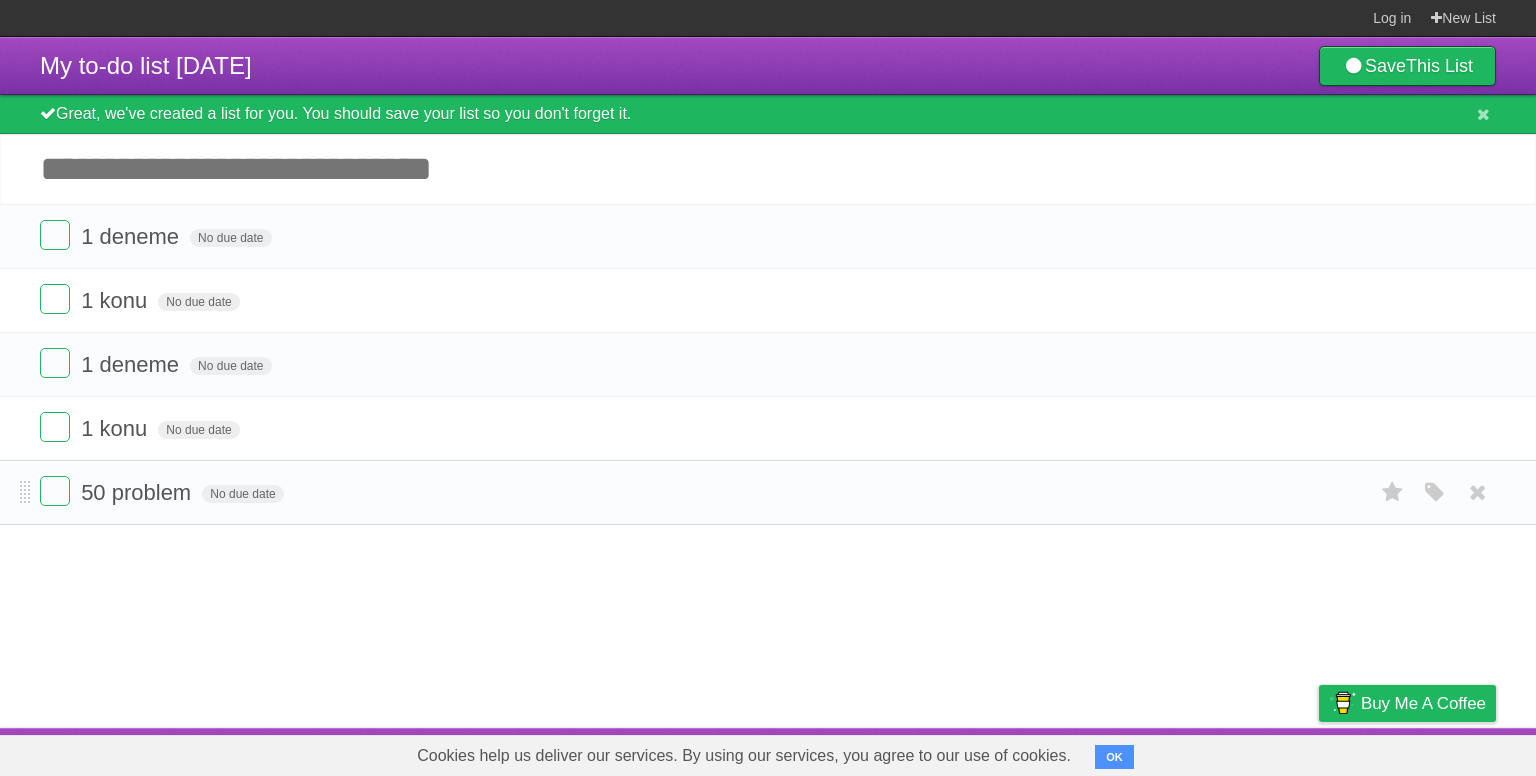click on "50 problem
No due date
White
Red
Blue
Green
Purple
Orange" at bounding box center (768, 492) 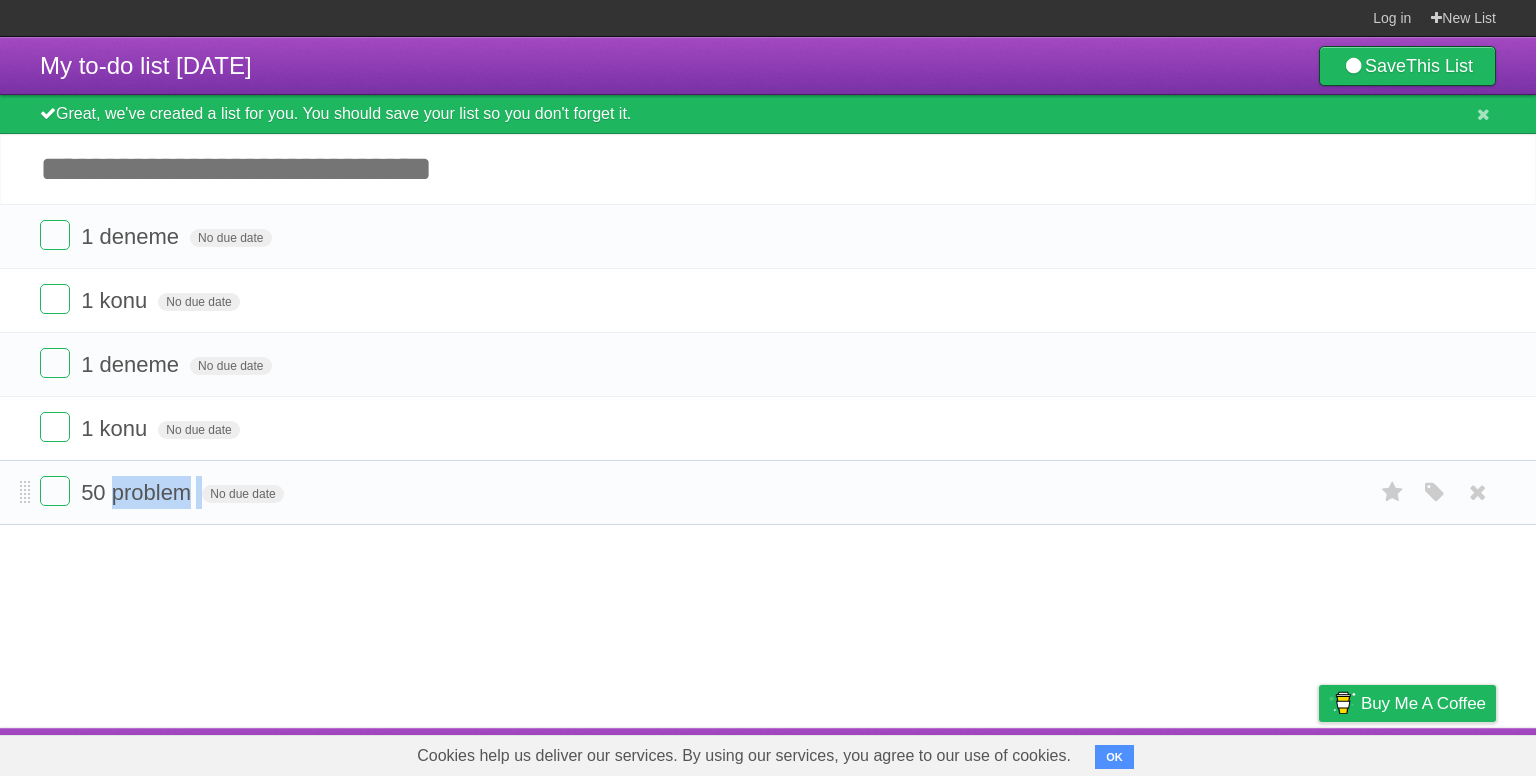 click on "50 problem
No due date
White
Red
Blue
Green
Purple
Orange" at bounding box center (768, 492) 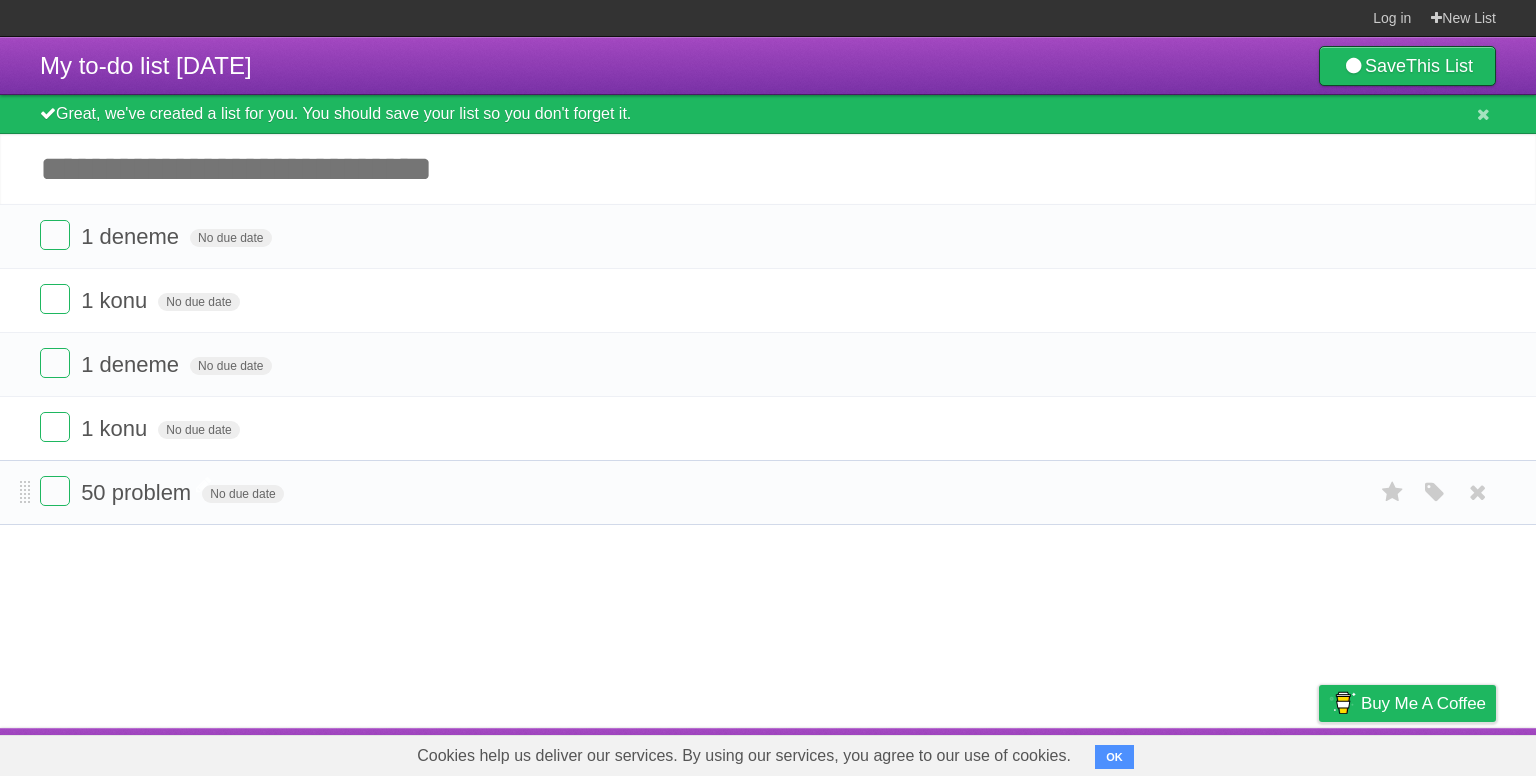 click on "50 problem" at bounding box center [138, 492] 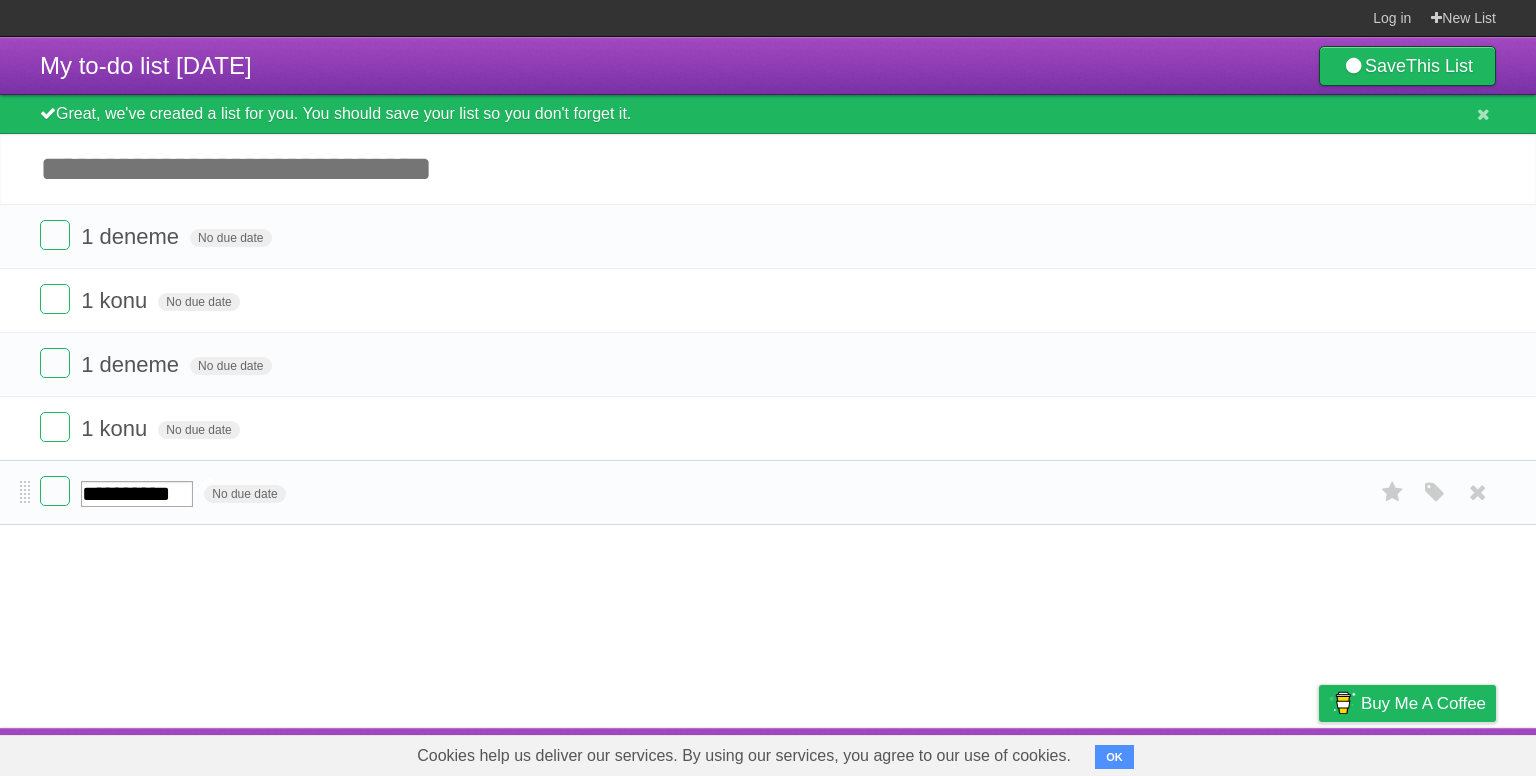 click on "**********" at bounding box center [137, 494] 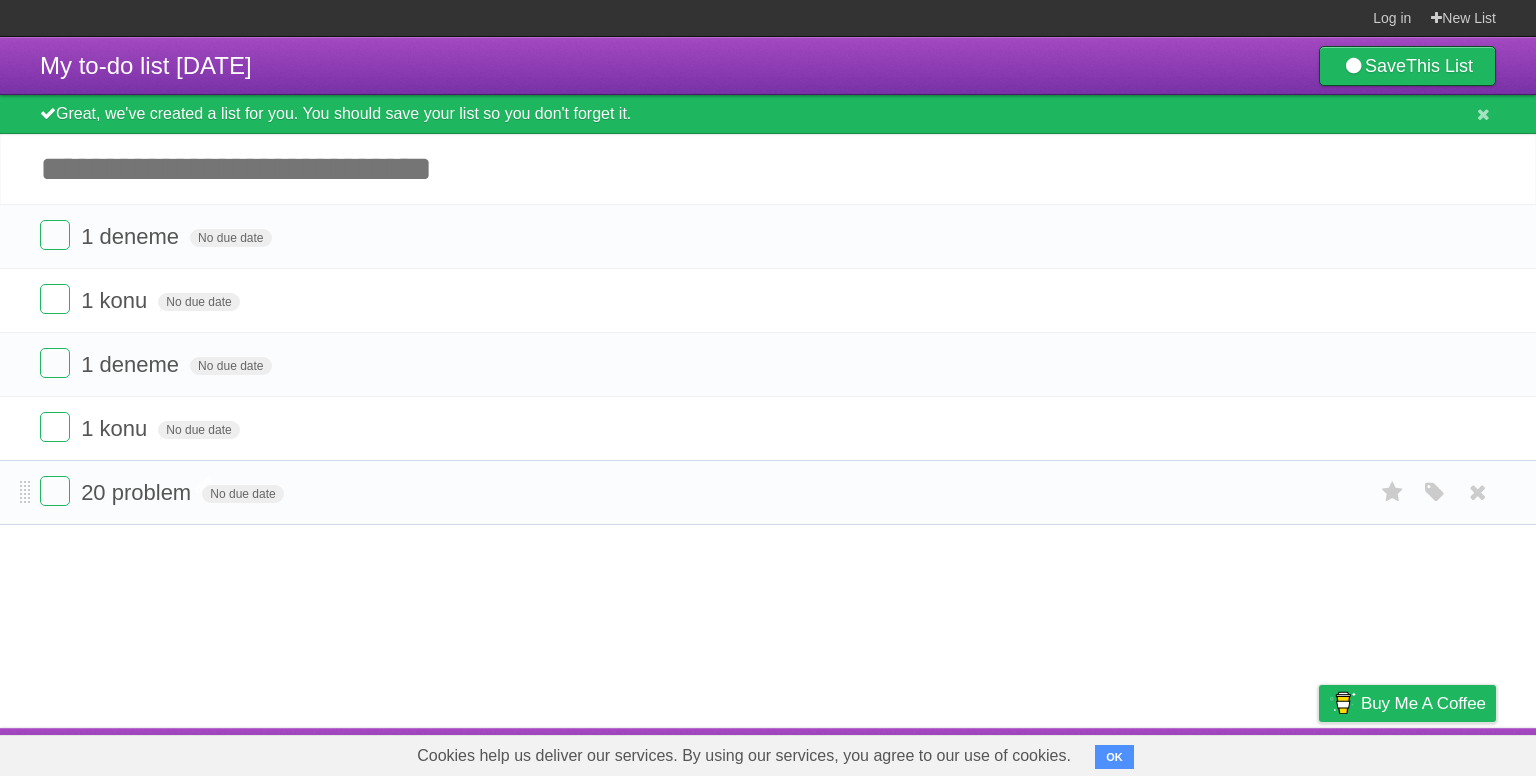 click on "My to-do list [DATE]
Save  This List
Great, we've created a list for you. You should save your list so you don't forget it.
Add another task
*********
1 deneme
No due date
White
Red
Blue
Green
Purple
Orange
1 konu
No due date
White
Red
Blue
Green
Purple
Orange
1 deneme
No due date
White
Red
Blue
Green
Purple
Orange
1 konu
No due date
White
Red
Blue
Green
Purple
Orange
20 problem
No due date
White
Red
Blue
Green
Purple
Orange" at bounding box center (768, 382) 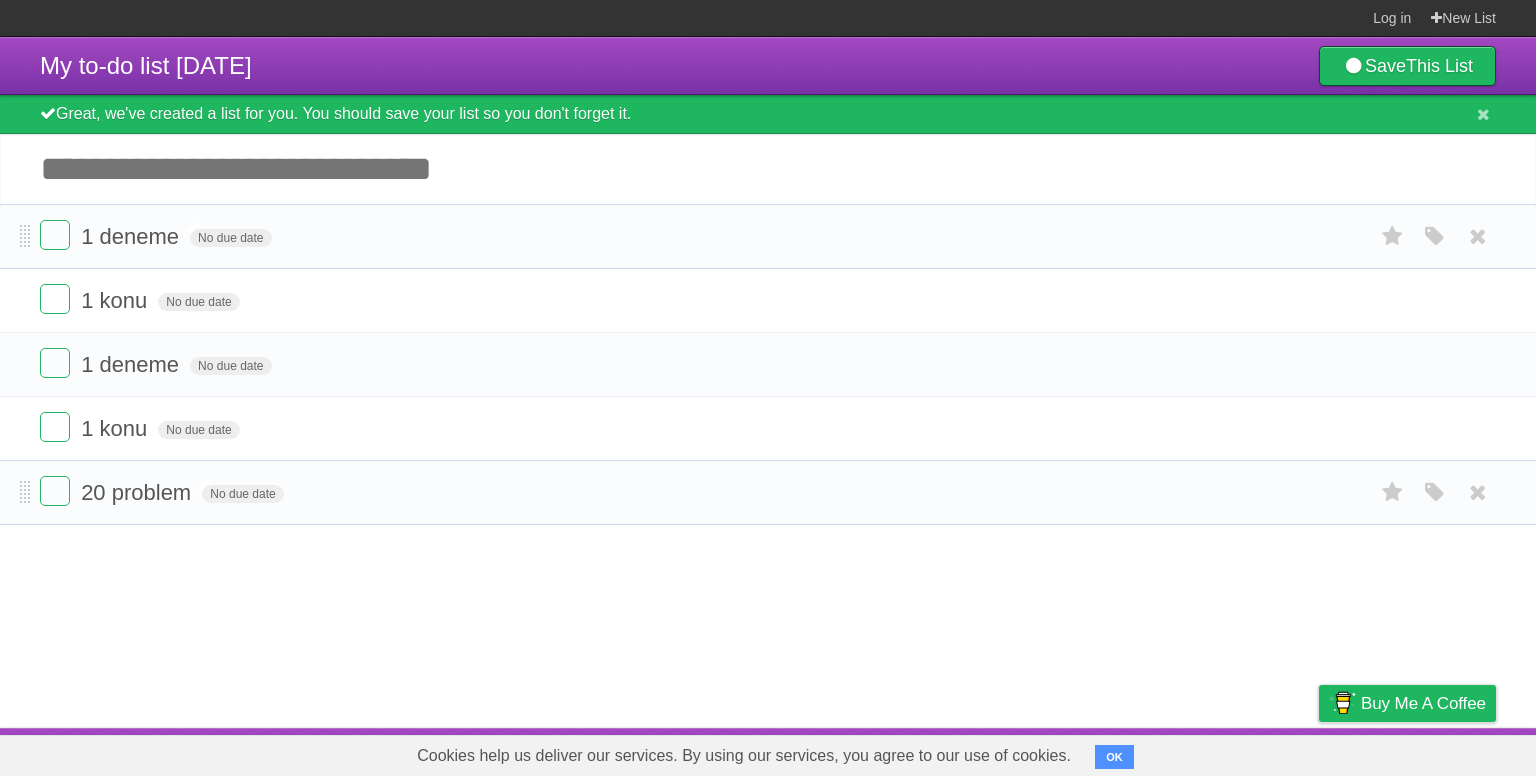 click on "1 deneme" at bounding box center (132, 236) 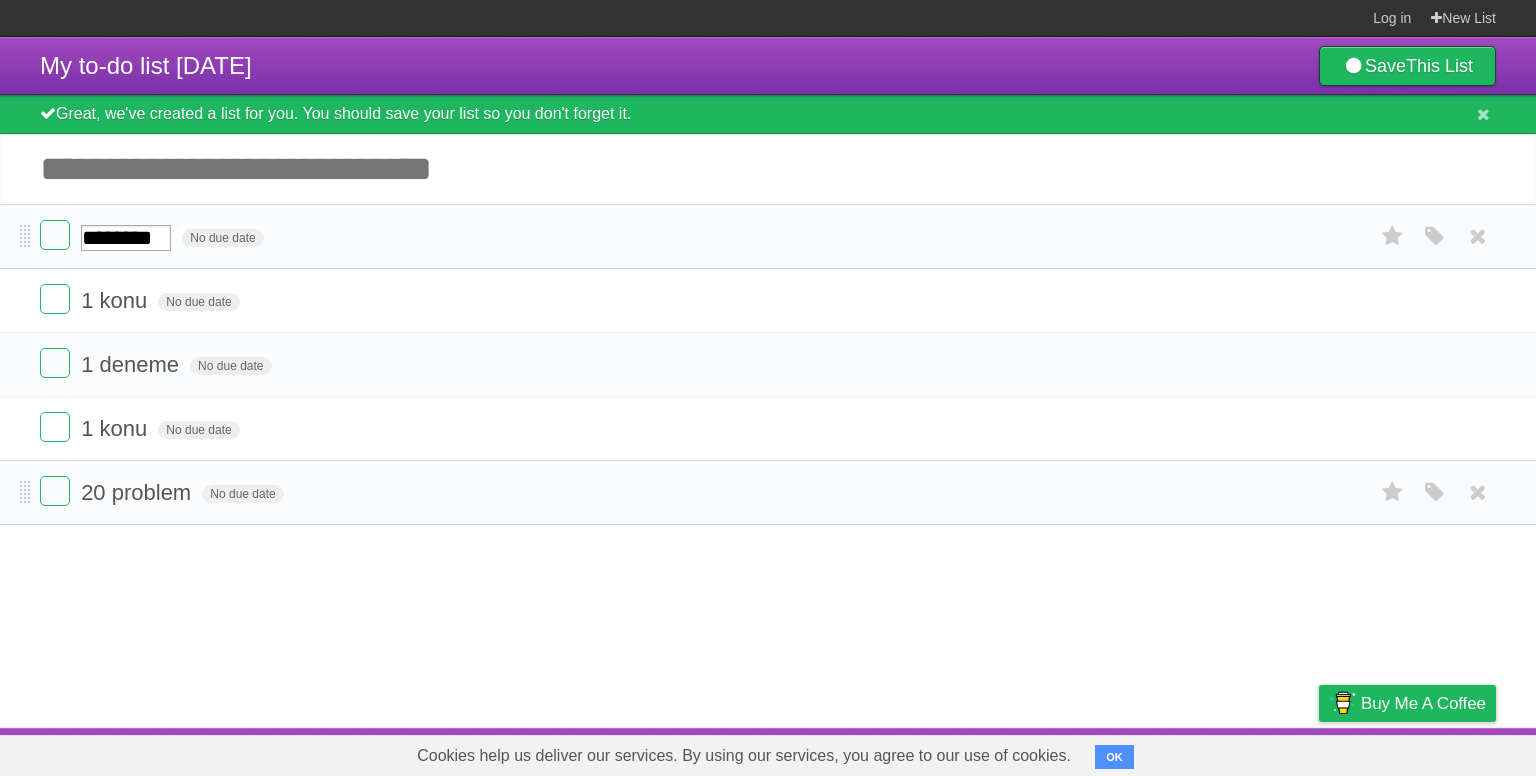 click on "********" at bounding box center (126, 238) 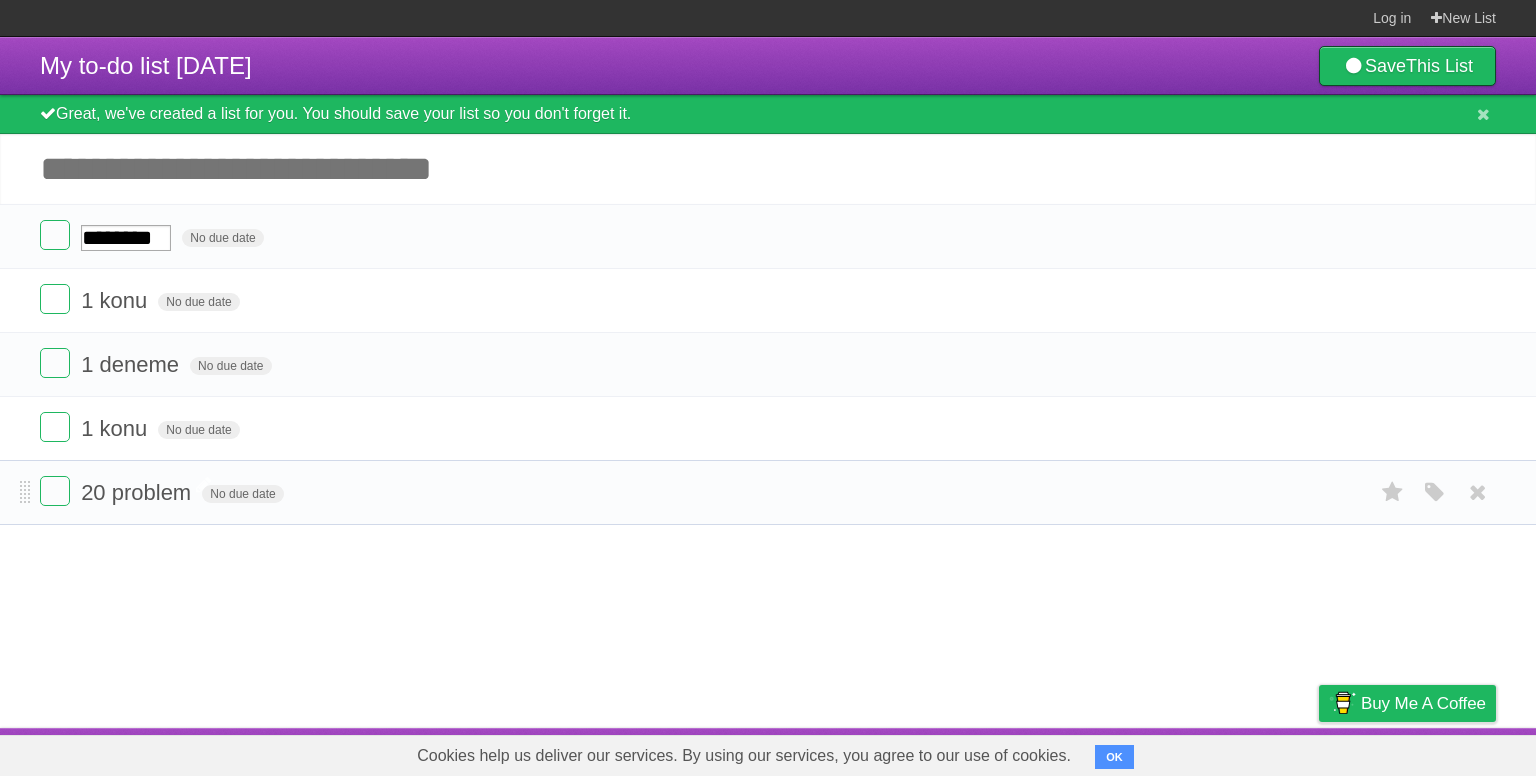 click on "My to-do list [DATE]
Save  This List
Great, we've created a list for you. You should save your list so you don't forget it.
Add another task
*********
********
No due date
White
Red
Blue
Green
Purple
Orange
1 konu
No due date
White
Red
Blue
Green
Purple
Orange
1 deneme
No due date
White
Red
Blue
Green
Purple
Orange
1 konu
No due date
White
Red
Blue
Green
Purple
Orange
20 problem
No due date
White
Red
Blue
Green
Purple
Orange" at bounding box center (768, 382) 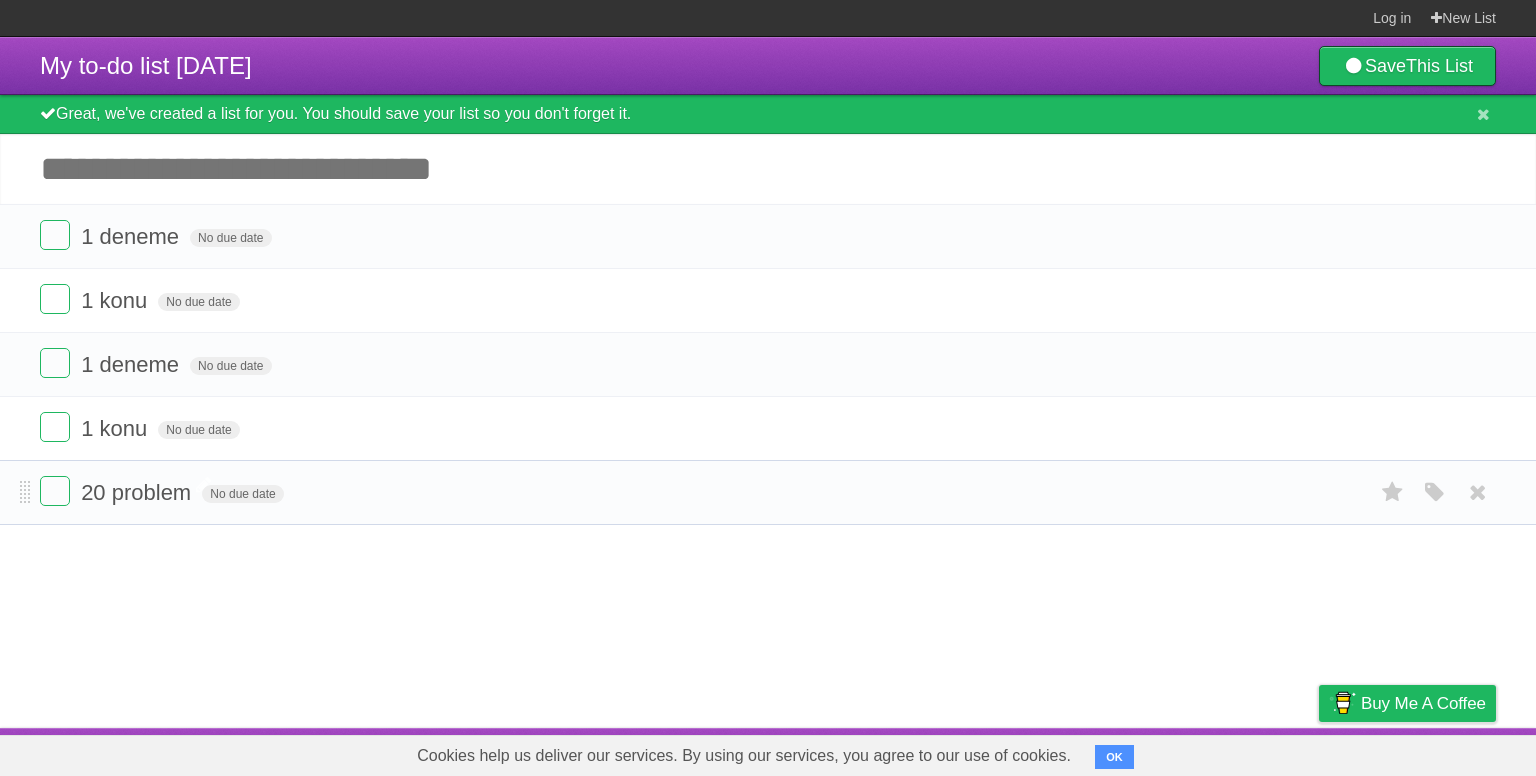 click on "20 problem" at bounding box center [138, 492] 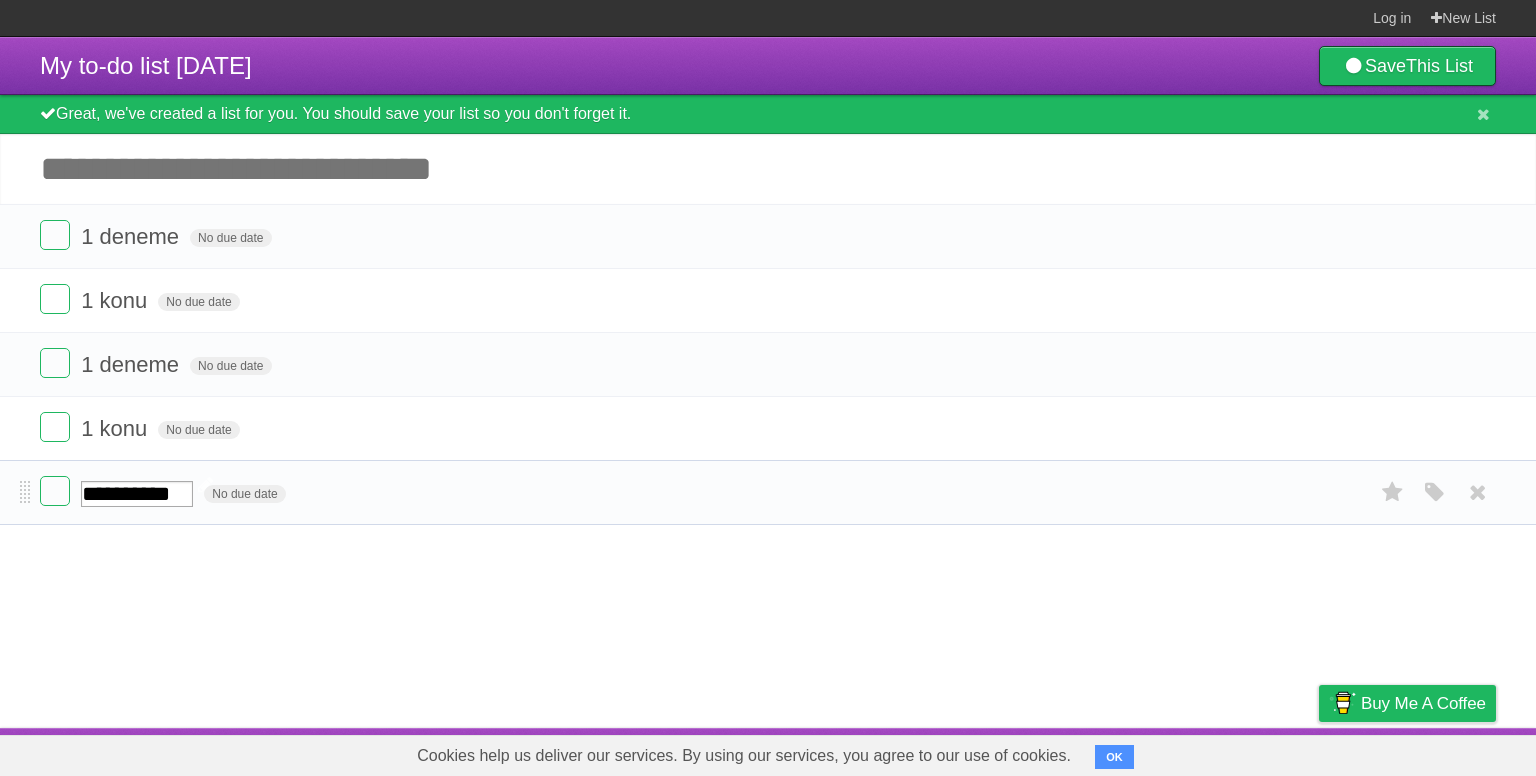 click on "**********" at bounding box center [137, 494] 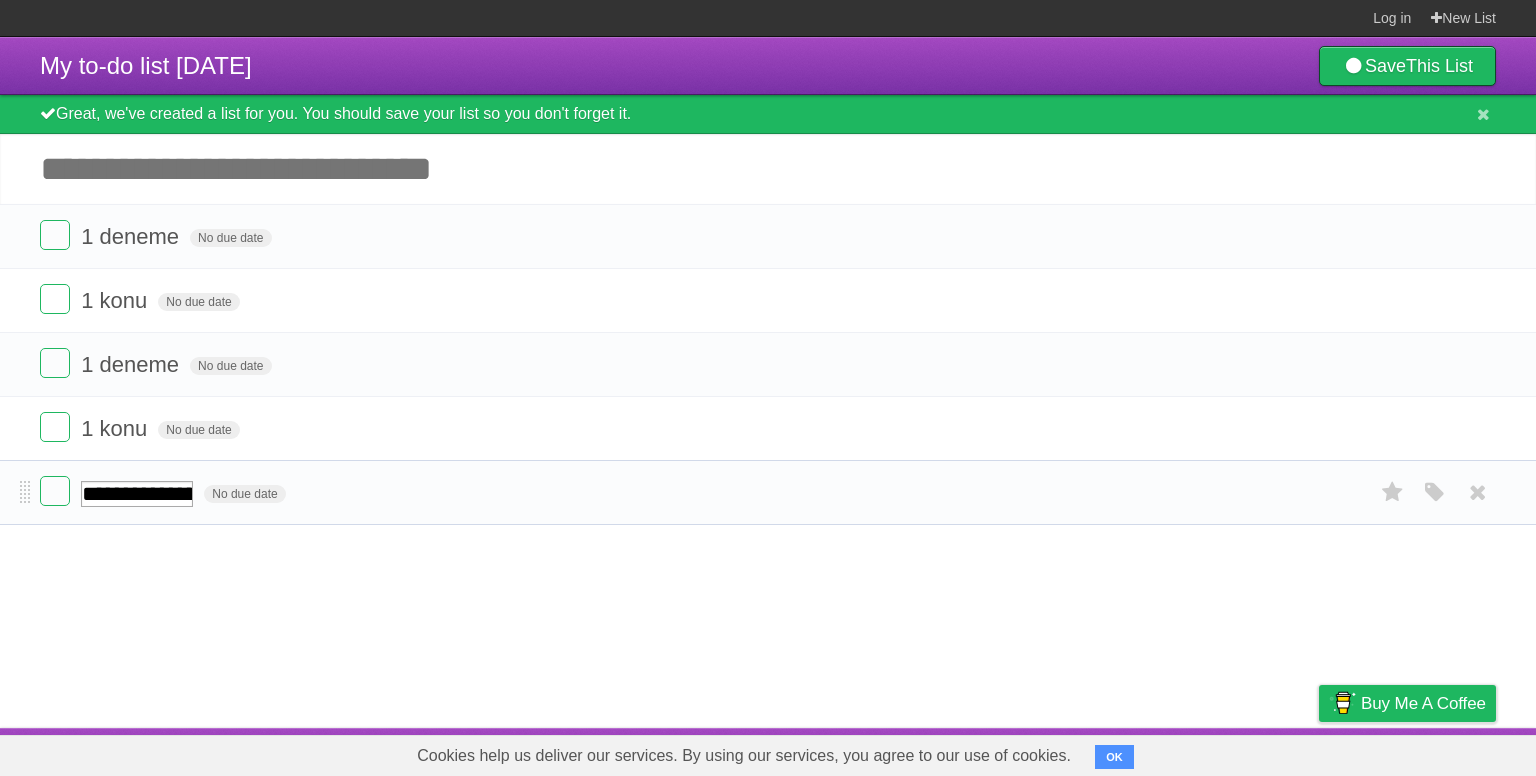 scroll, scrollTop: 0, scrollLeft: 11, axis: horizontal 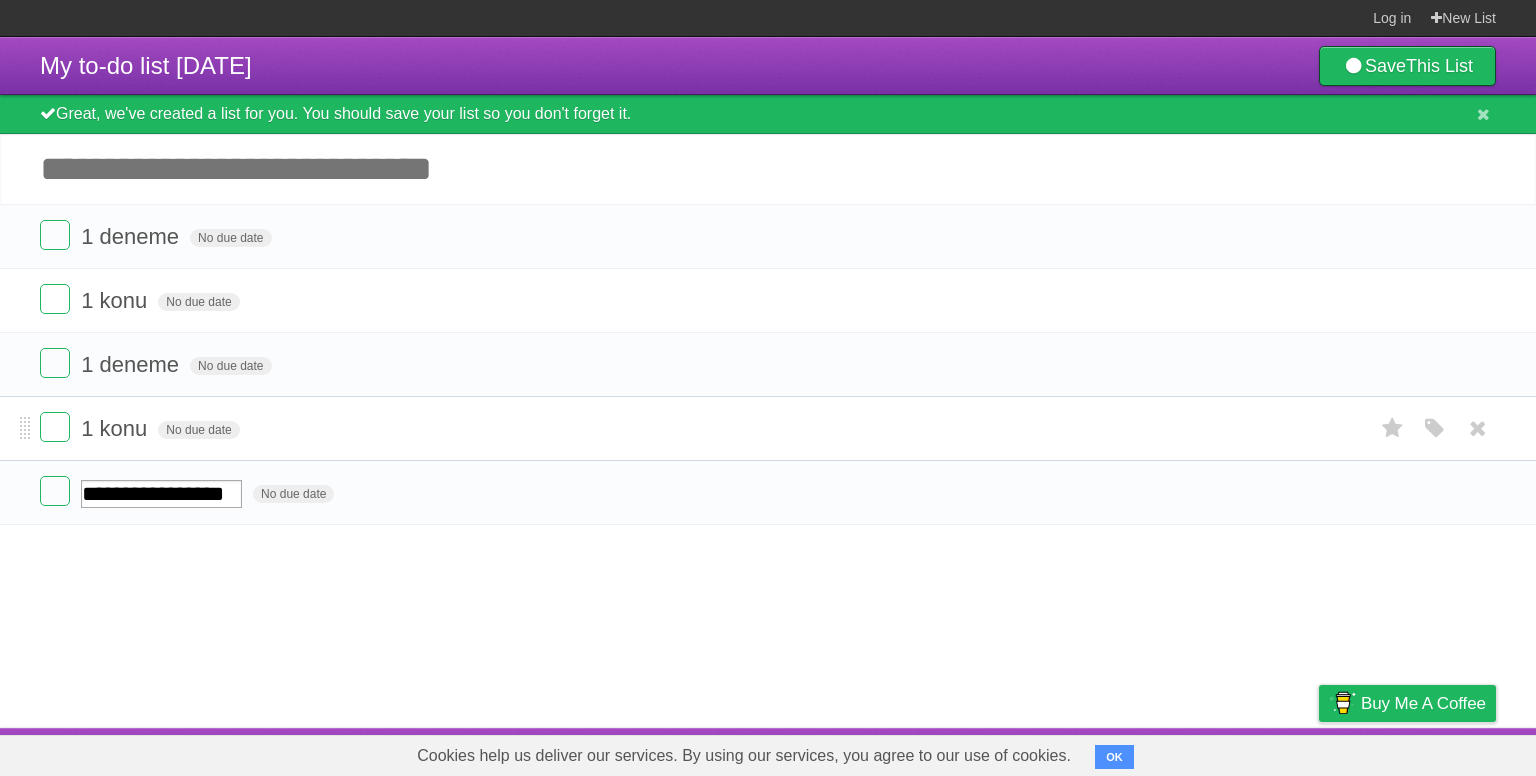 click on "1 konu" at bounding box center [116, 428] 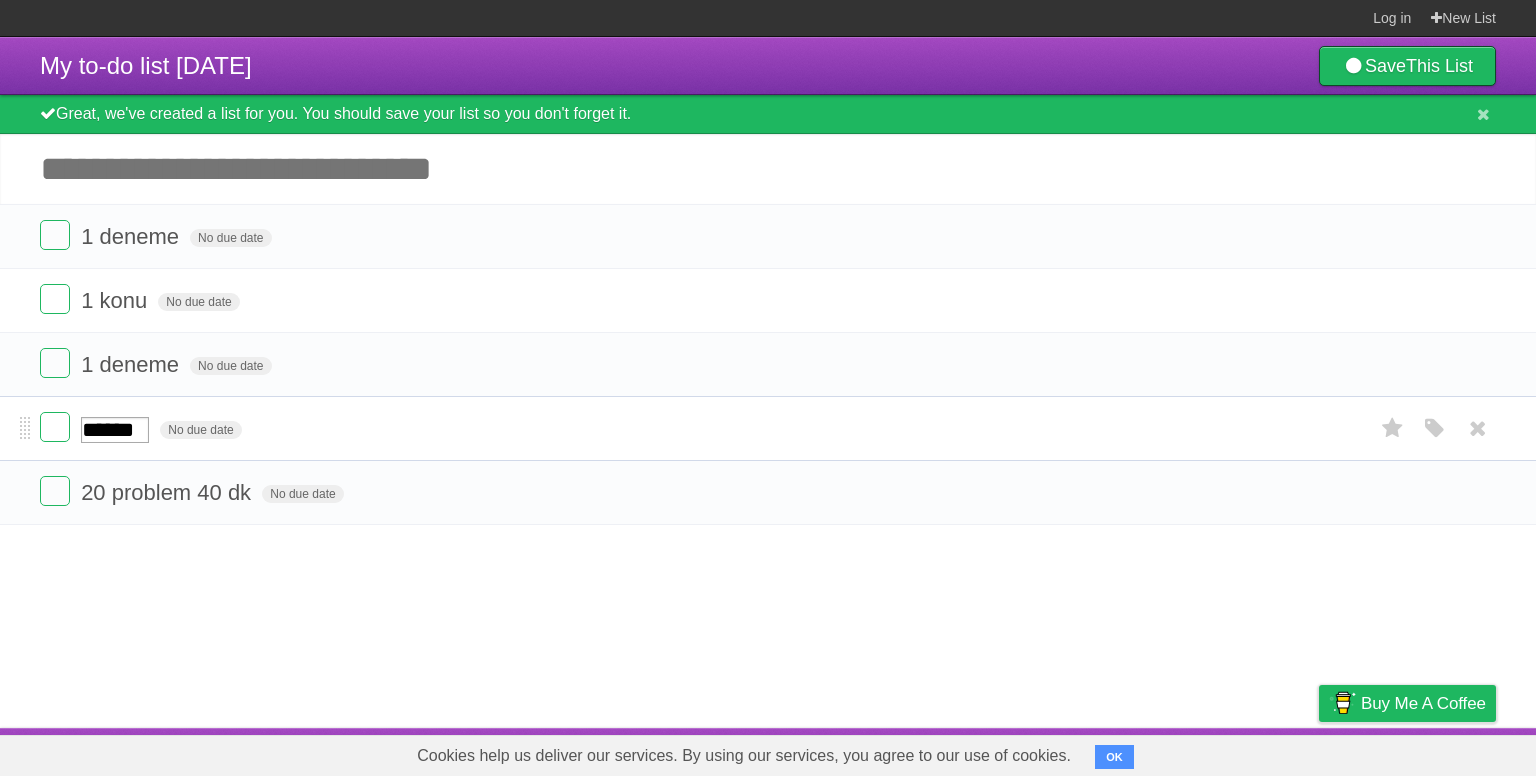 click on "******" at bounding box center (115, 430) 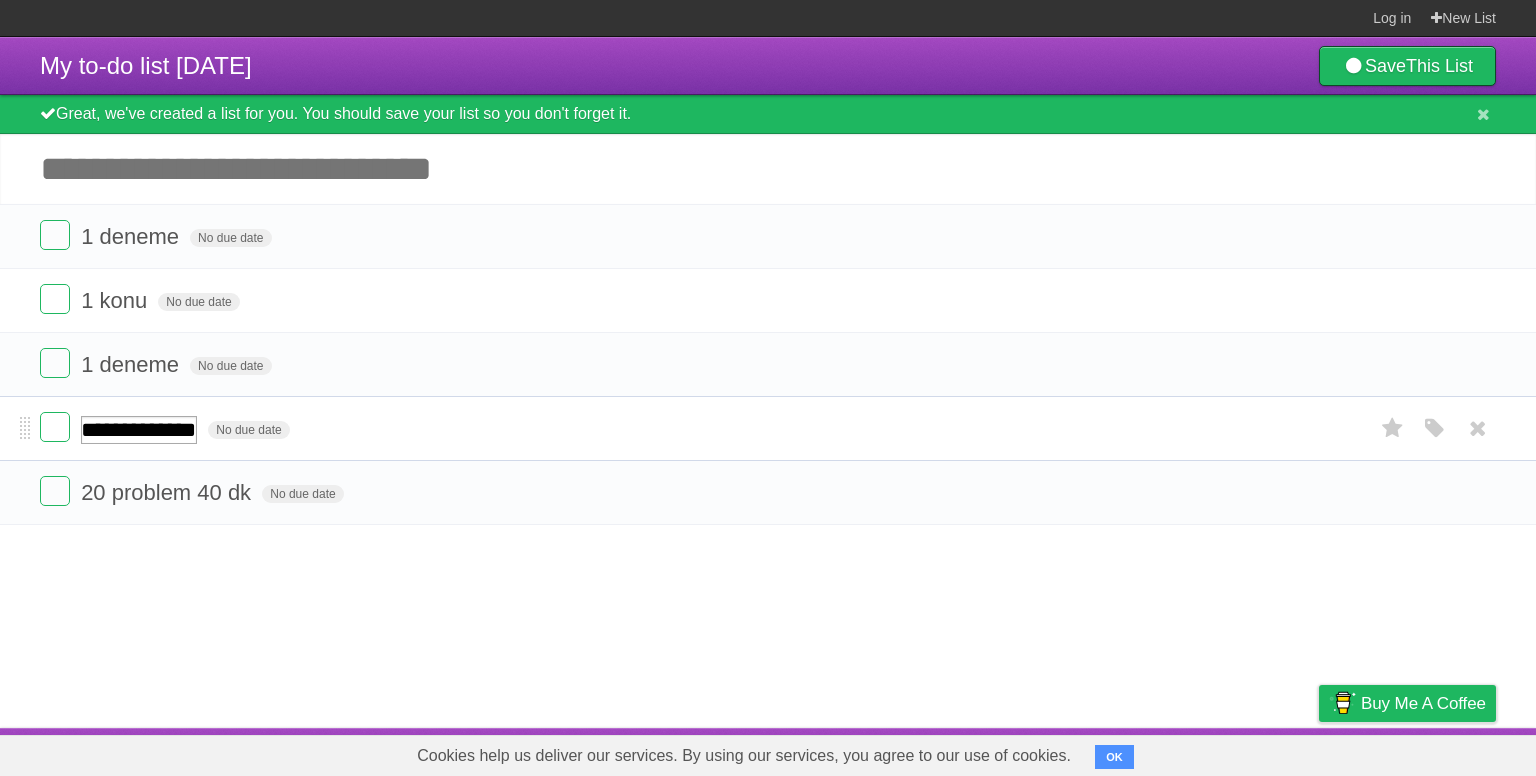 scroll, scrollTop: 0, scrollLeft: 17, axis: horizontal 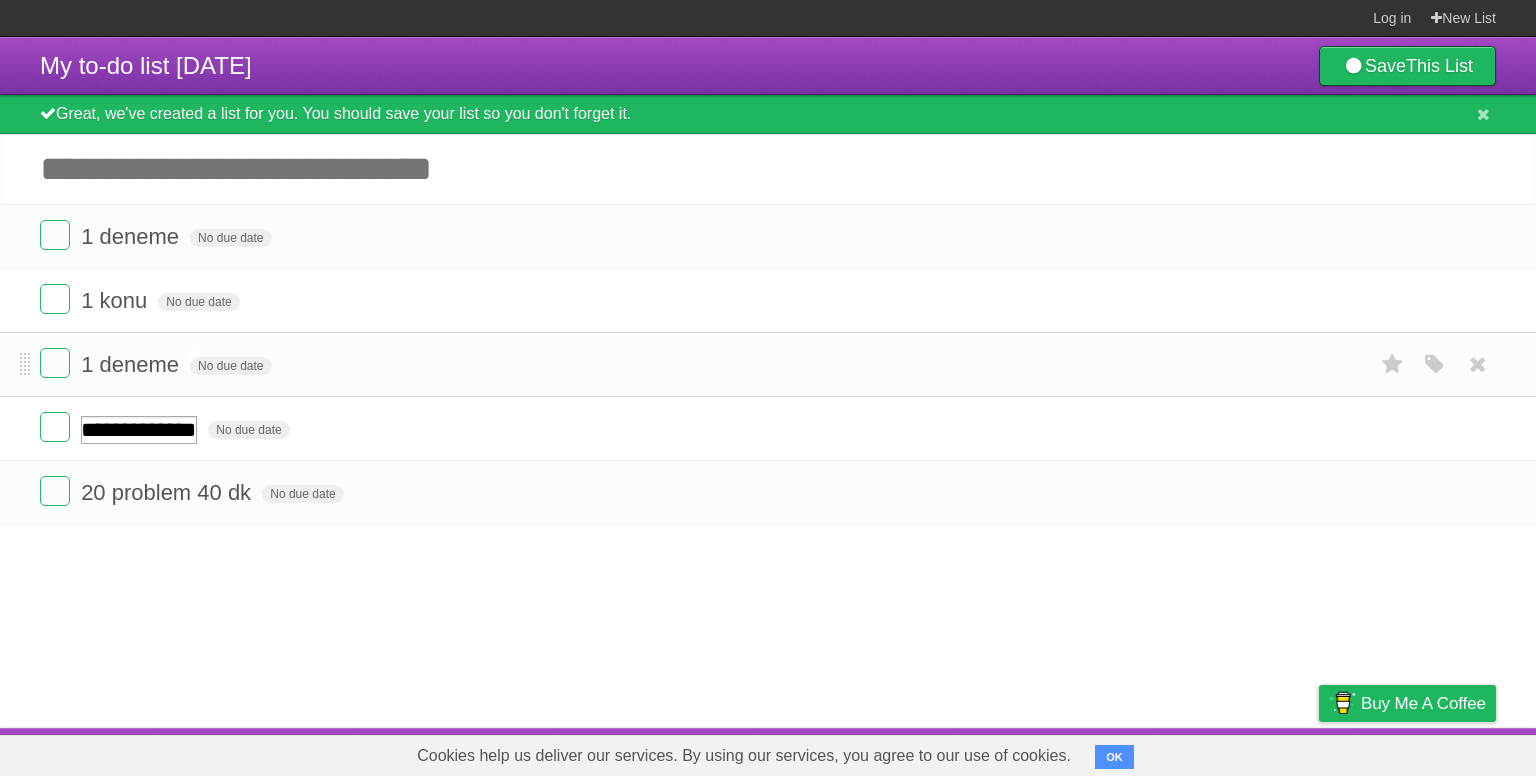 click on "1 deneme" at bounding box center [132, 364] 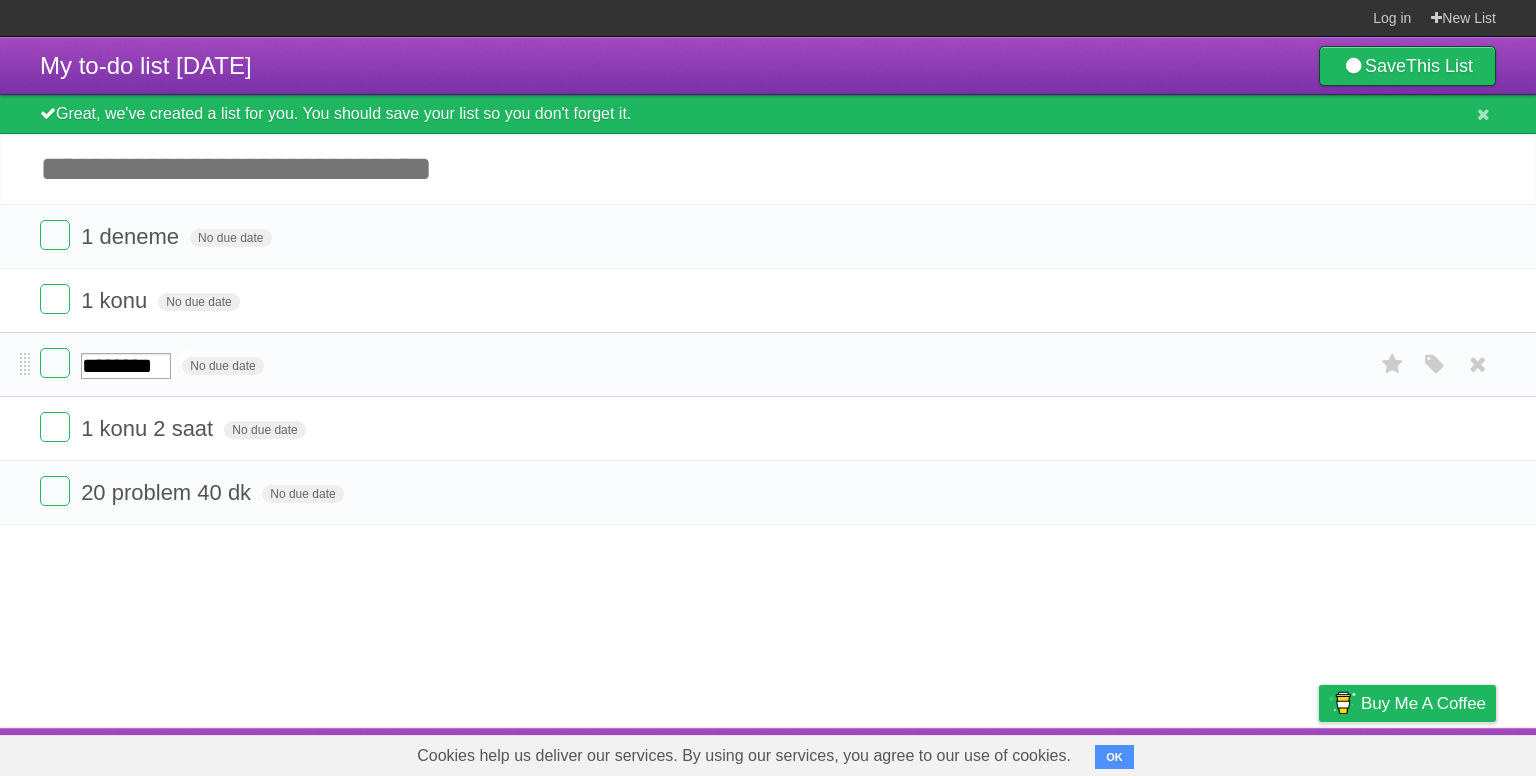 click on "********" at bounding box center [126, 366] 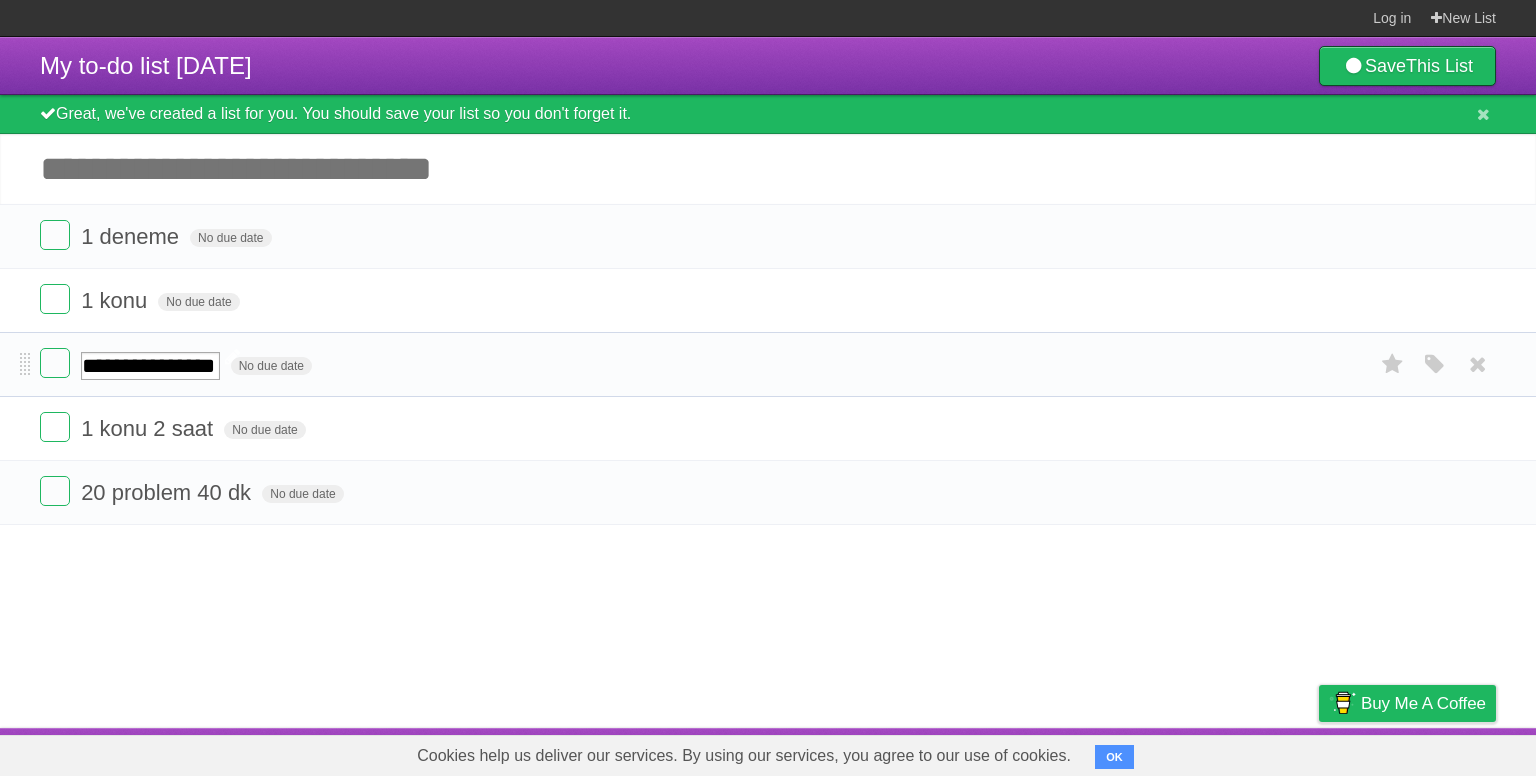 scroll, scrollTop: 0, scrollLeft: 27, axis: horizontal 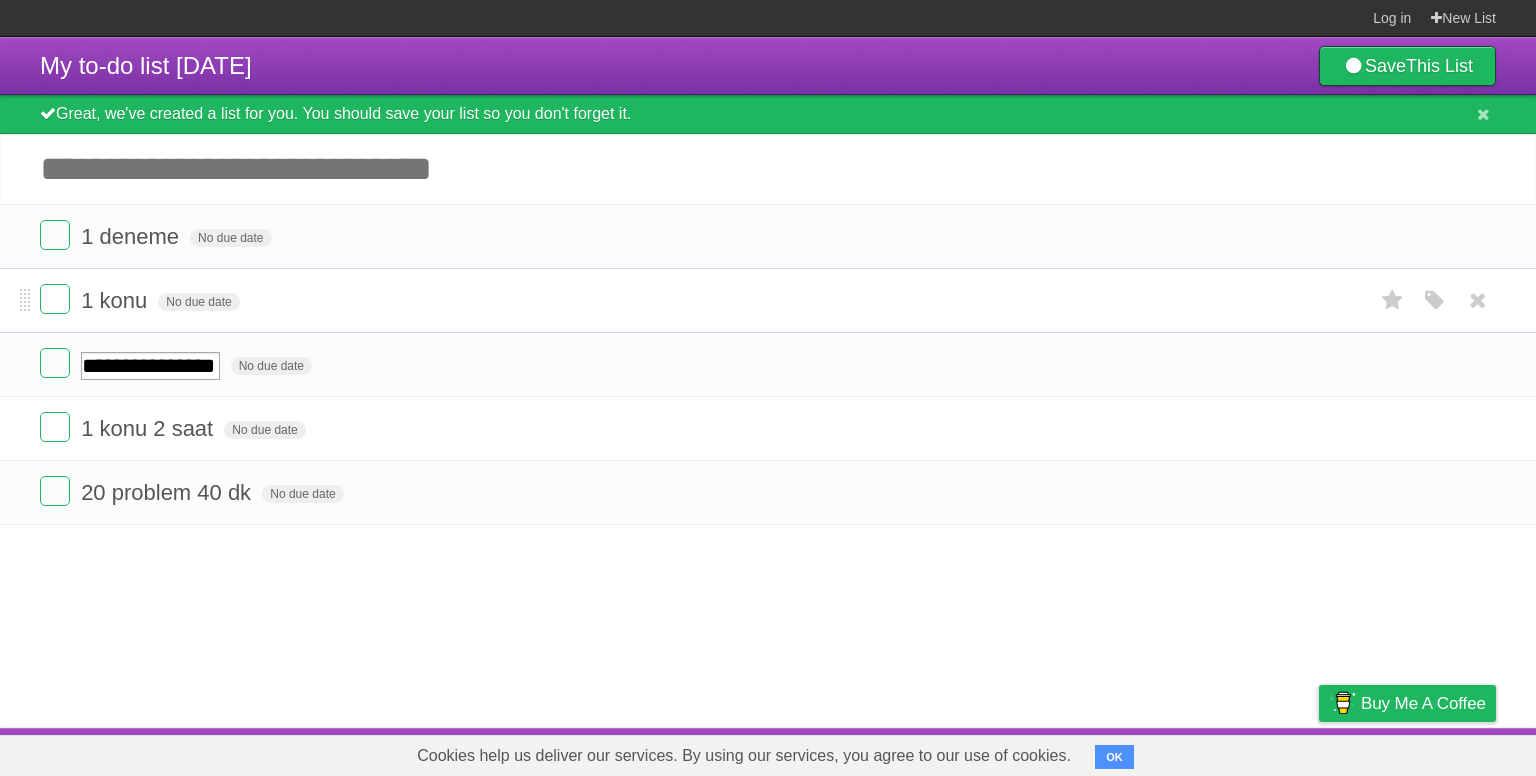 click on "1 konu" at bounding box center [116, 300] 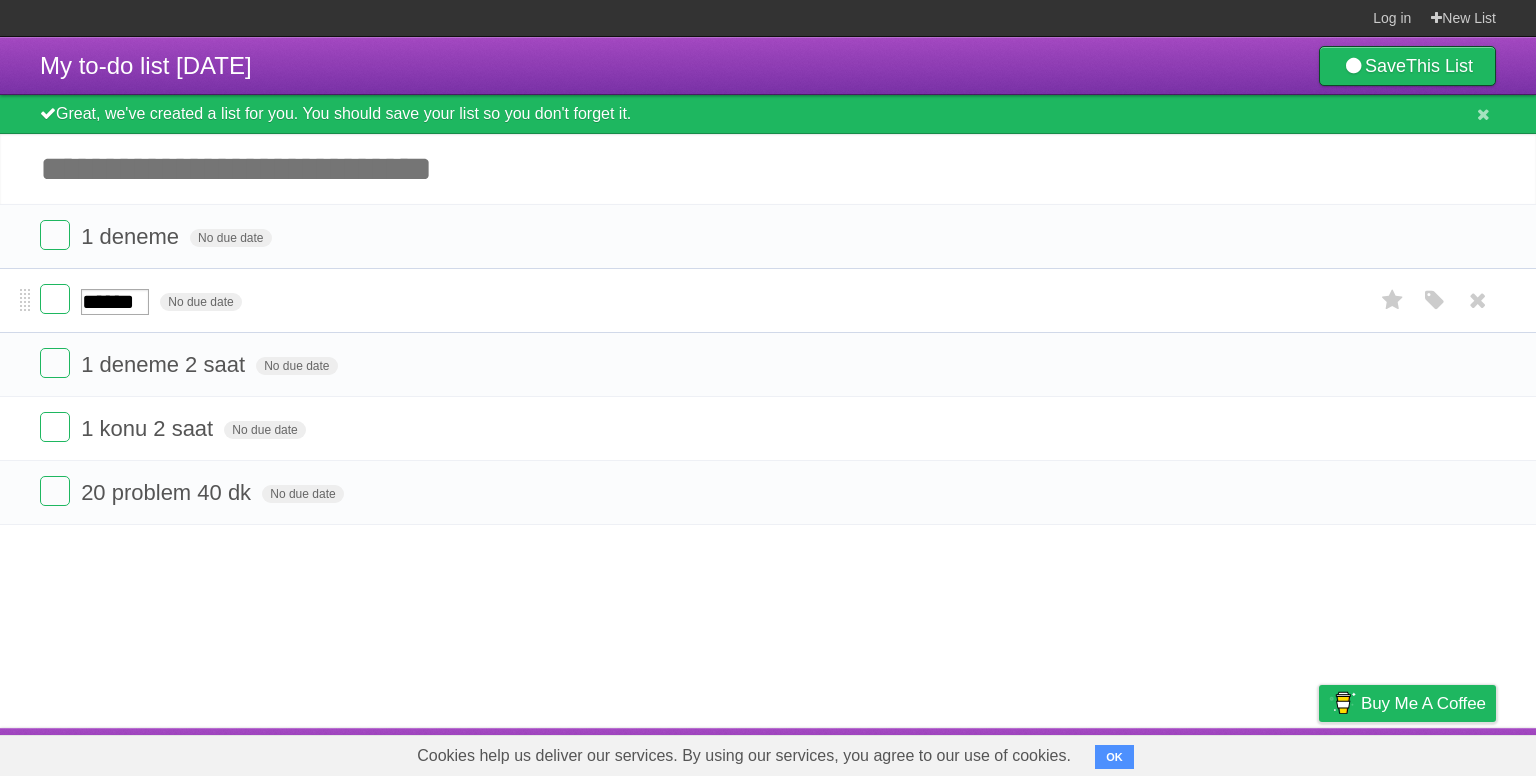 click on "******" at bounding box center [115, 302] 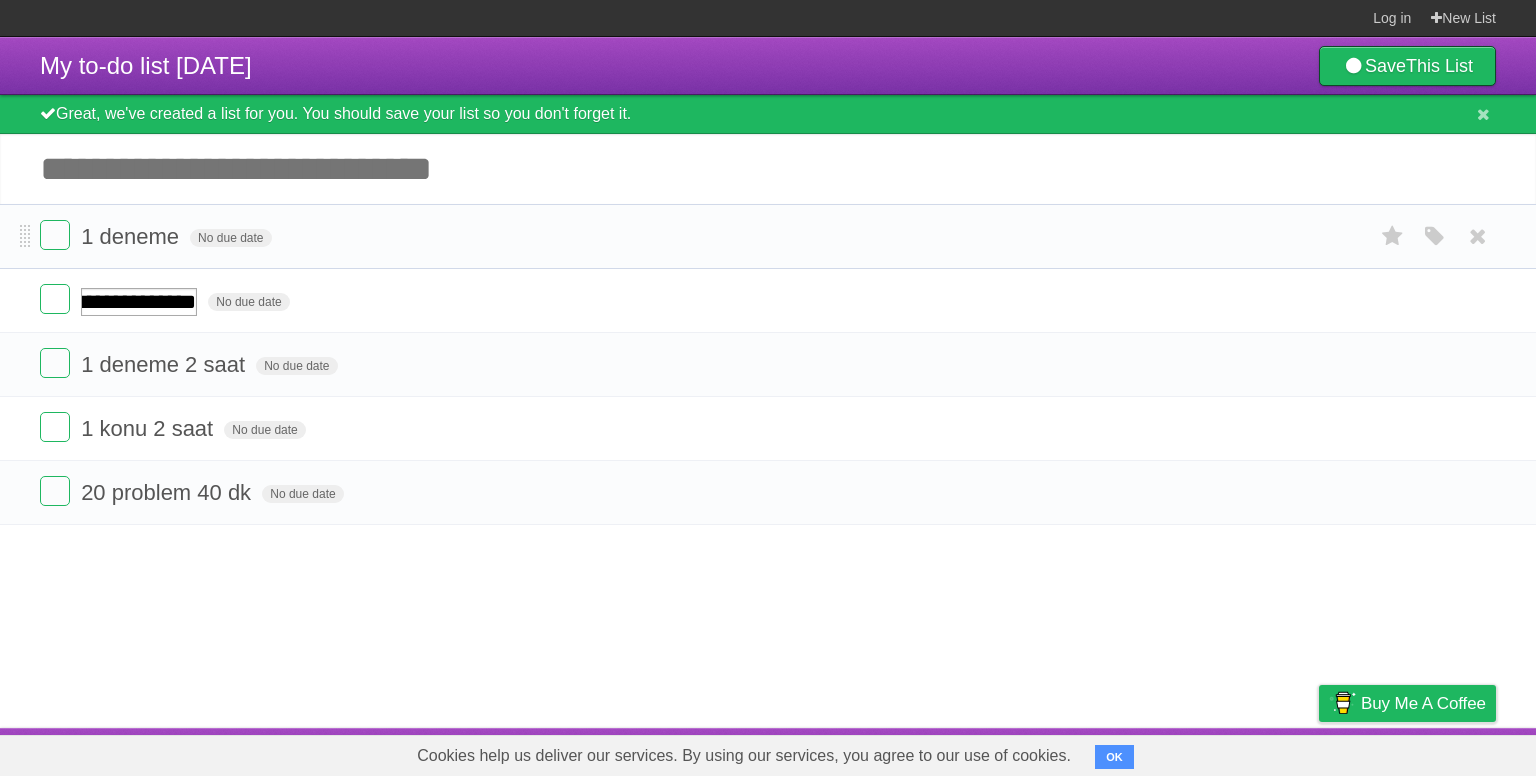 scroll, scrollTop: 0, scrollLeft: 24, axis: horizontal 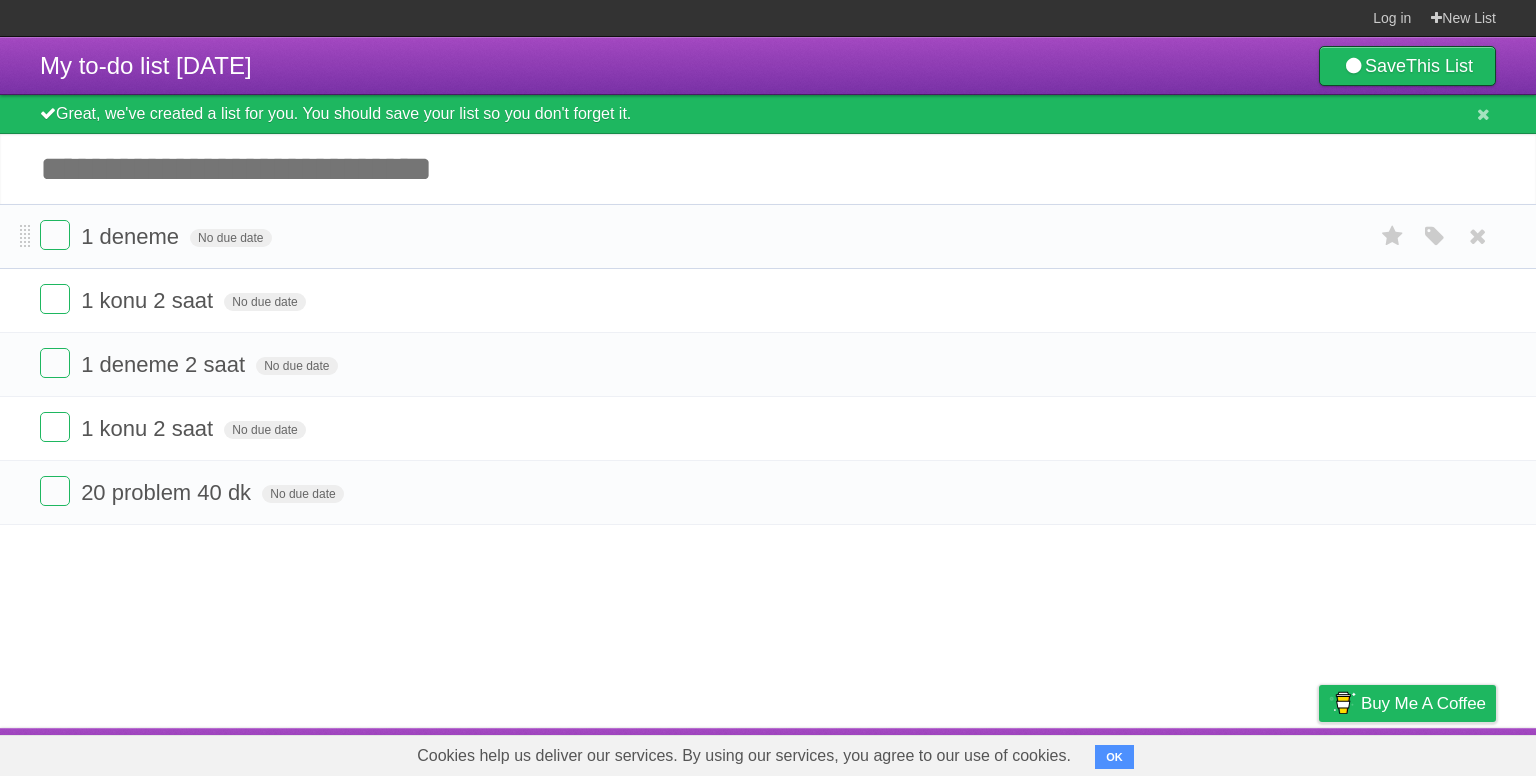 click on "1 deneme
No due date
White
Red
Blue
Green
Purple
Orange" at bounding box center (768, 236) 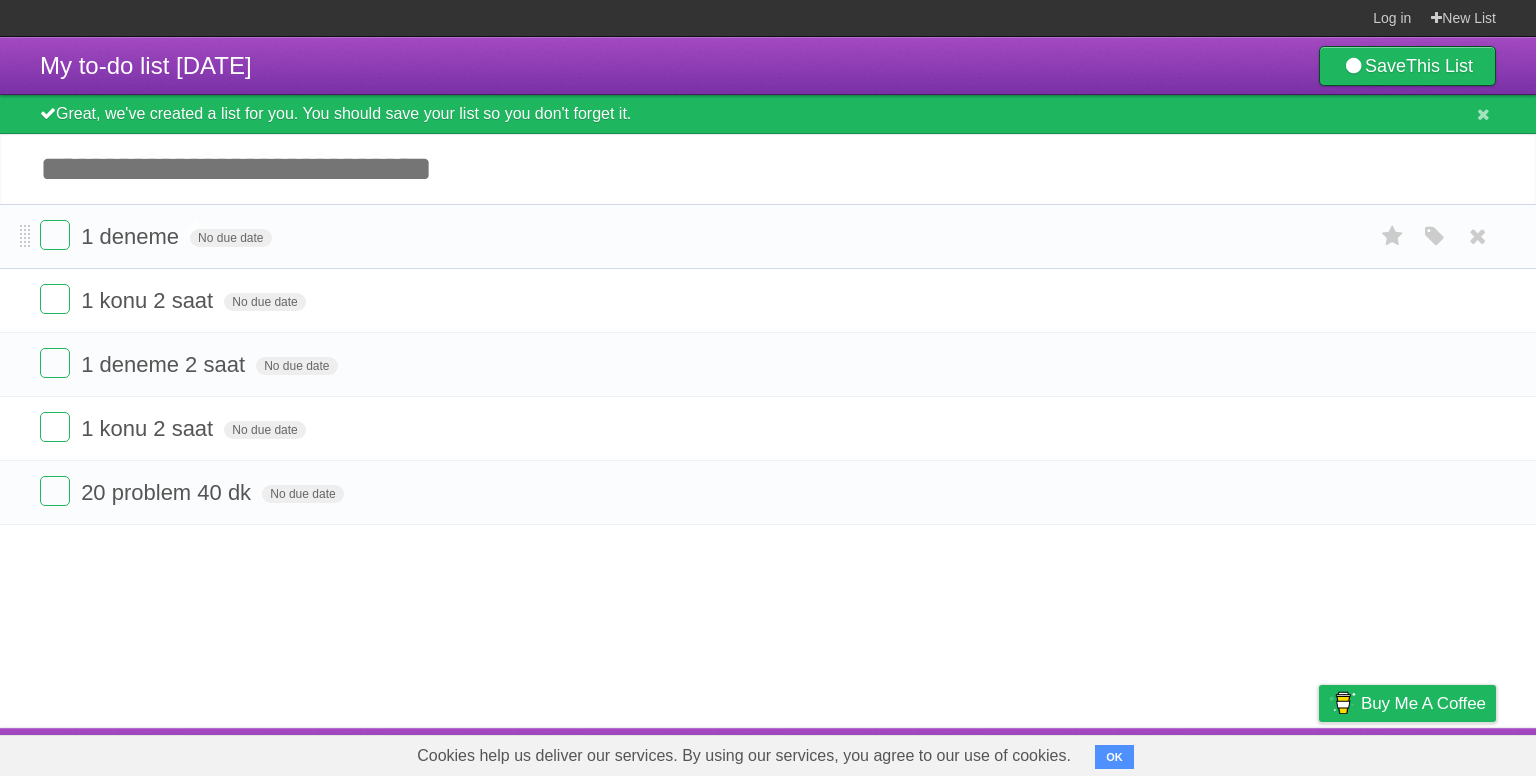click on "1 deneme" at bounding box center [132, 236] 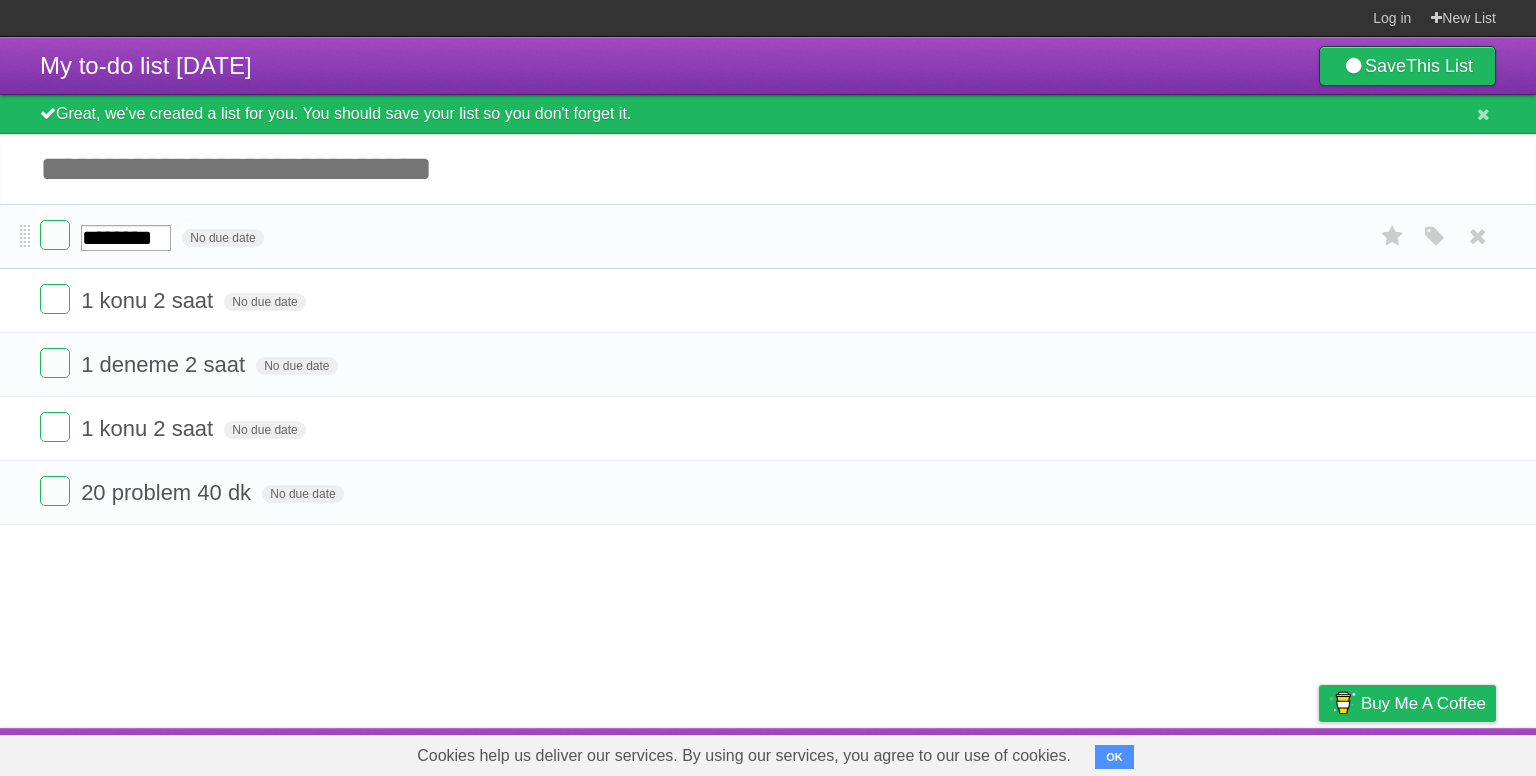 click on "********" at bounding box center [126, 238] 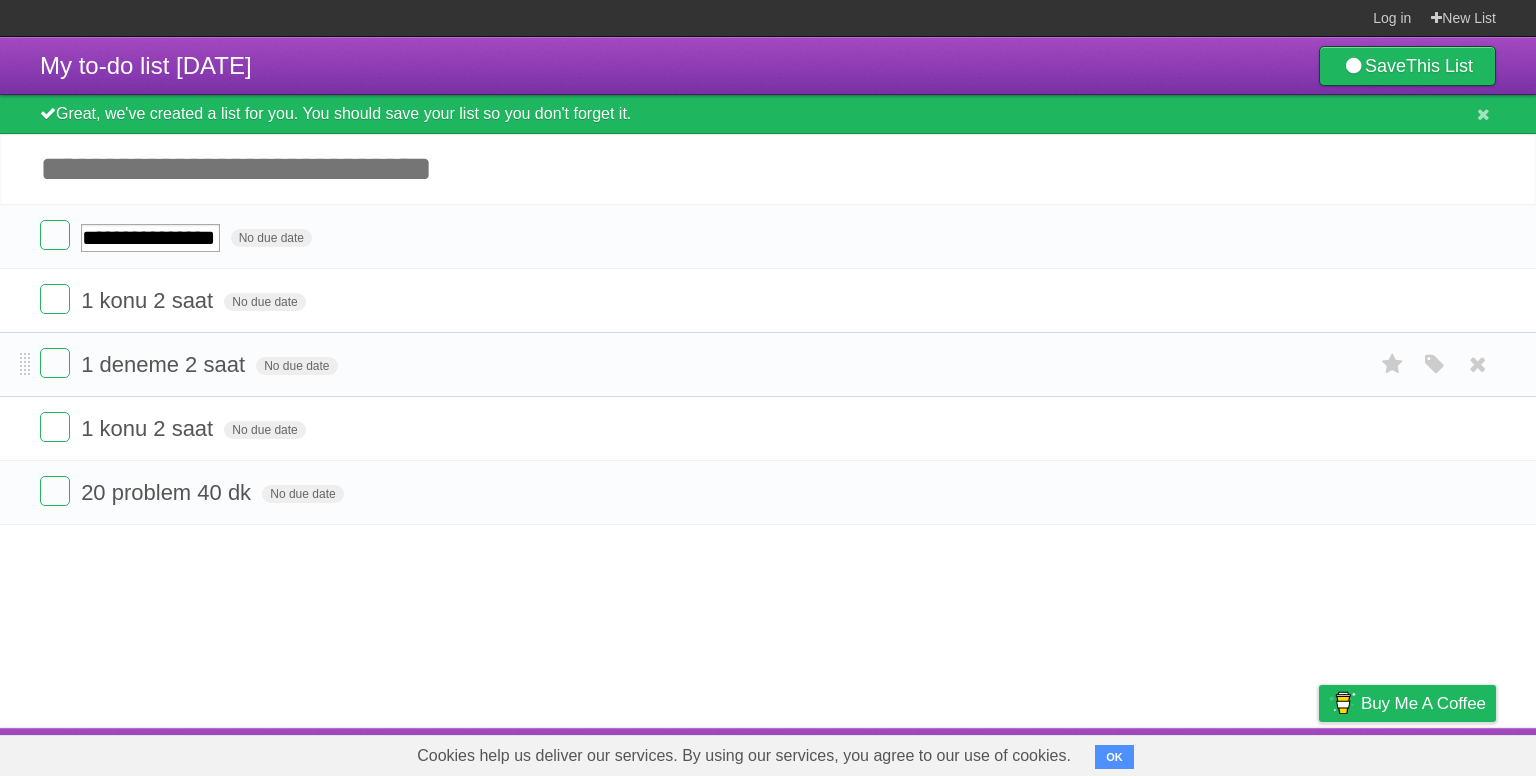 scroll, scrollTop: 0, scrollLeft: 27, axis: horizontal 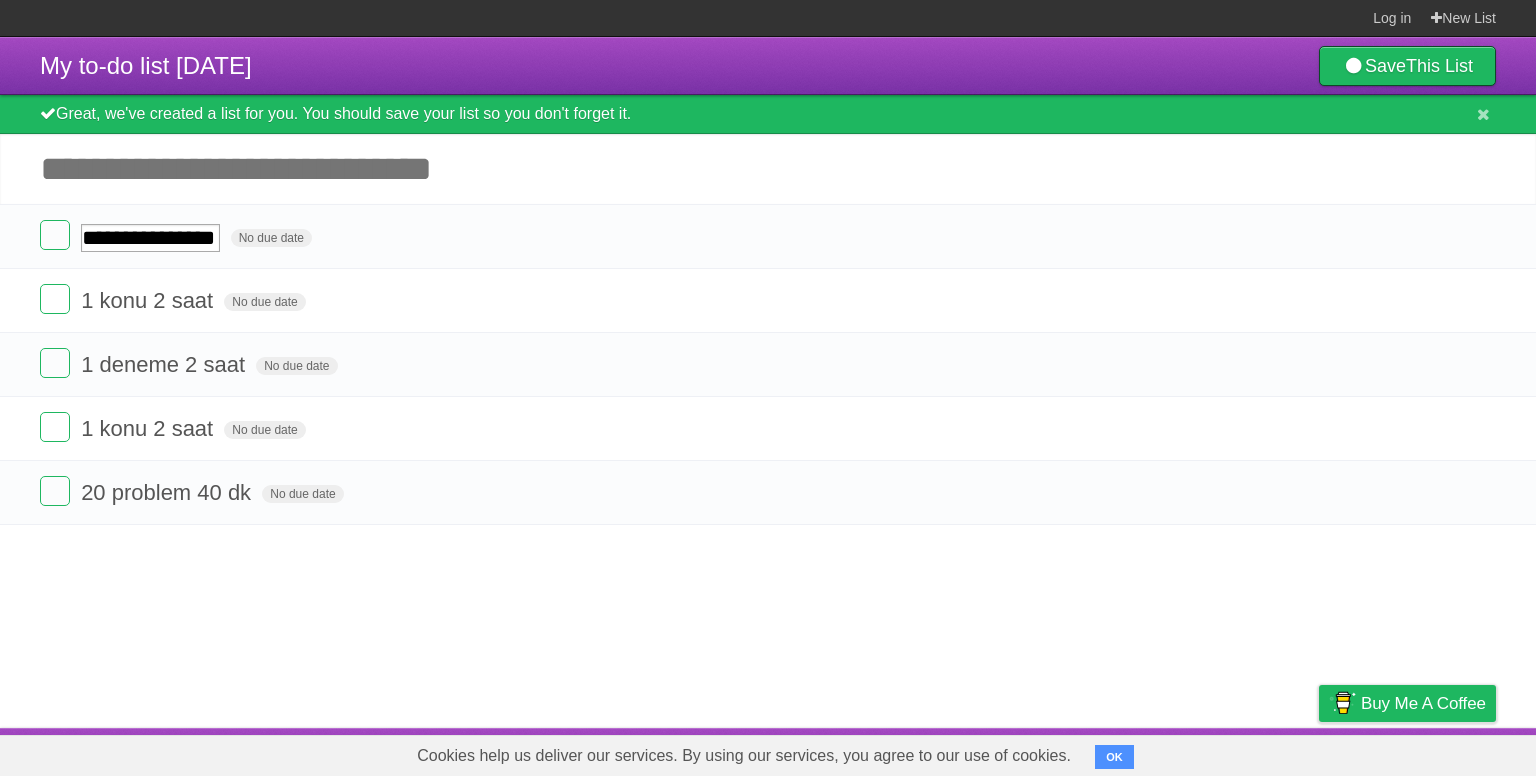 click on "**********" at bounding box center (768, 382) 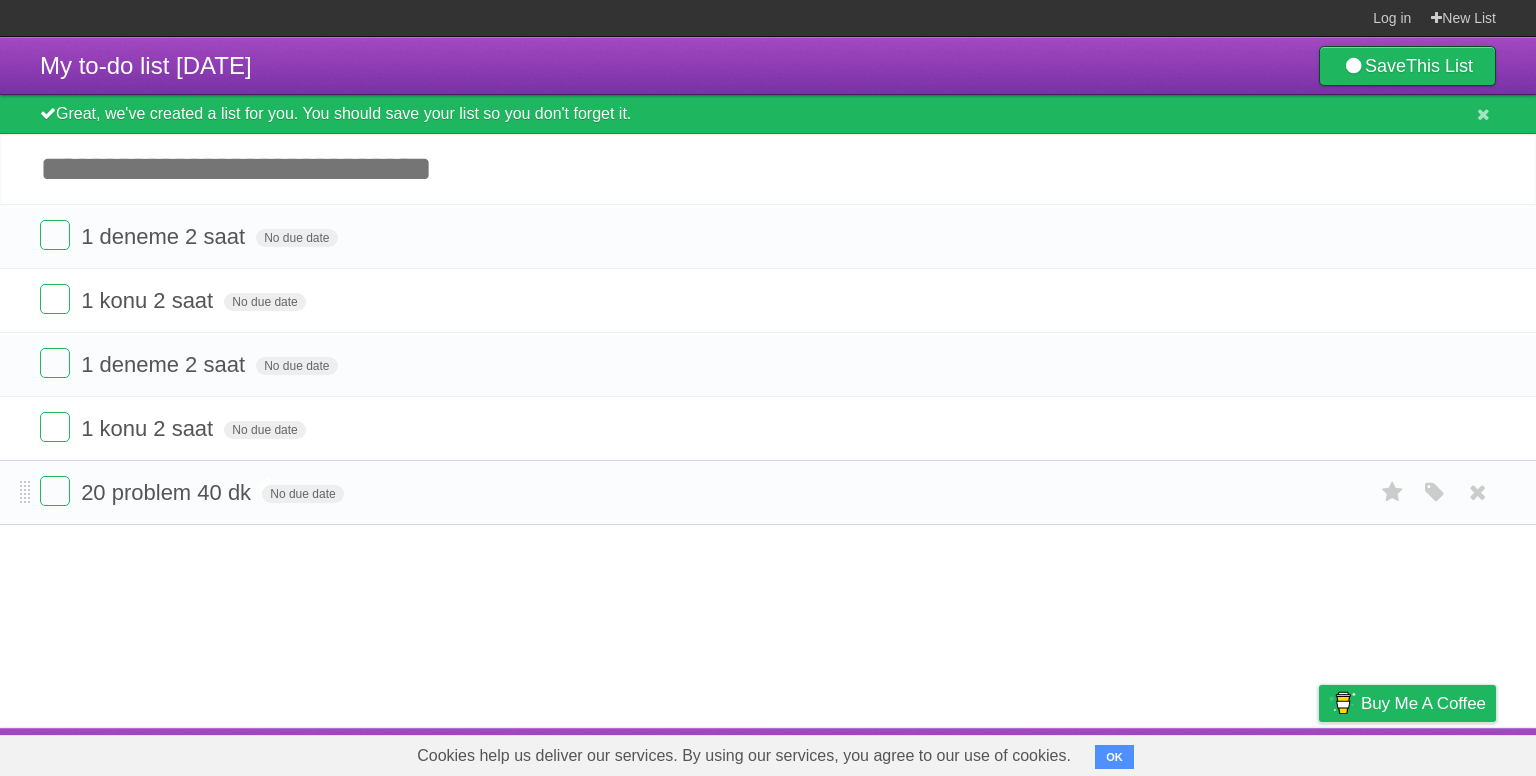 click on "20 problem 40 dk" at bounding box center [168, 492] 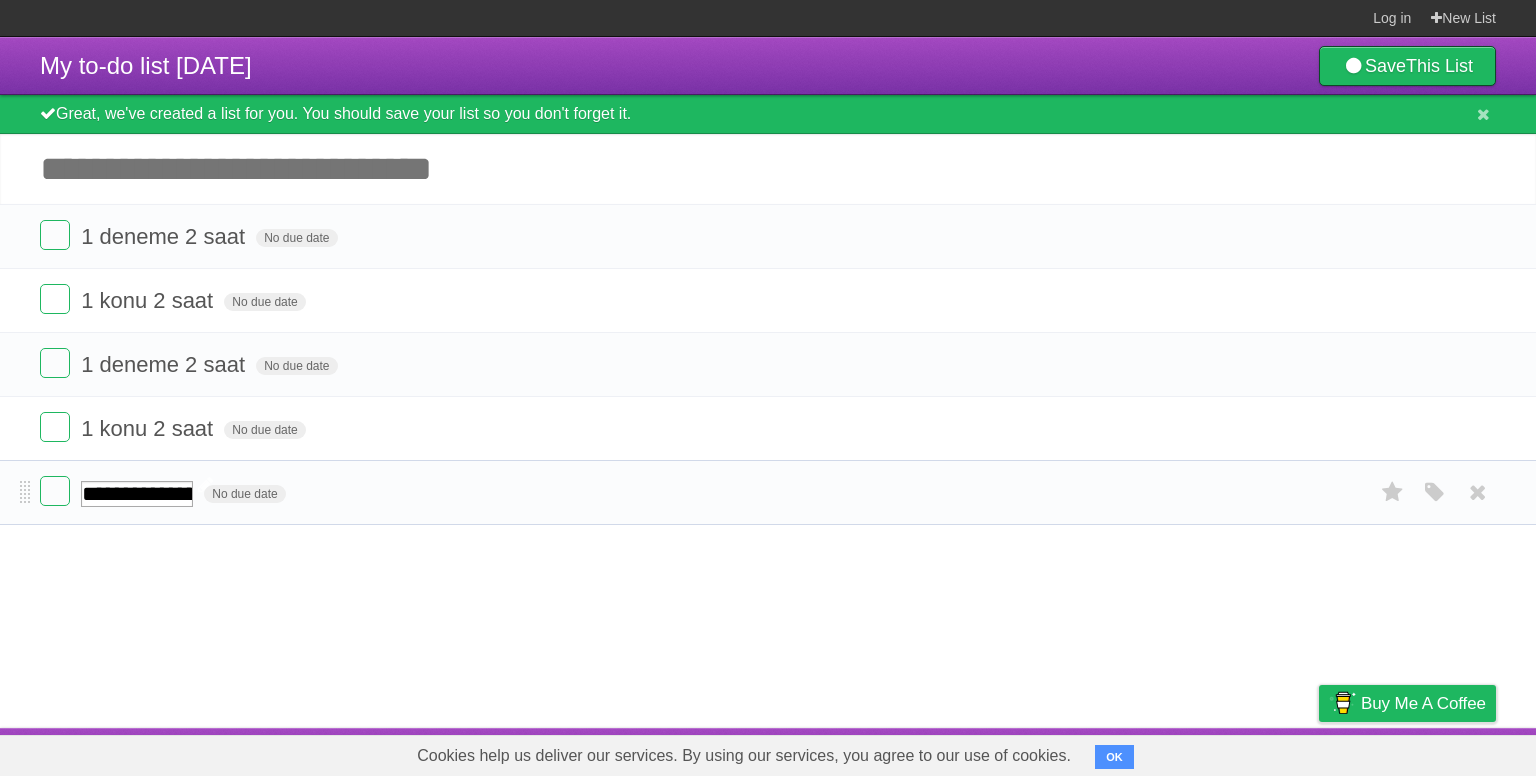 click on "**********" at bounding box center [137, 494] 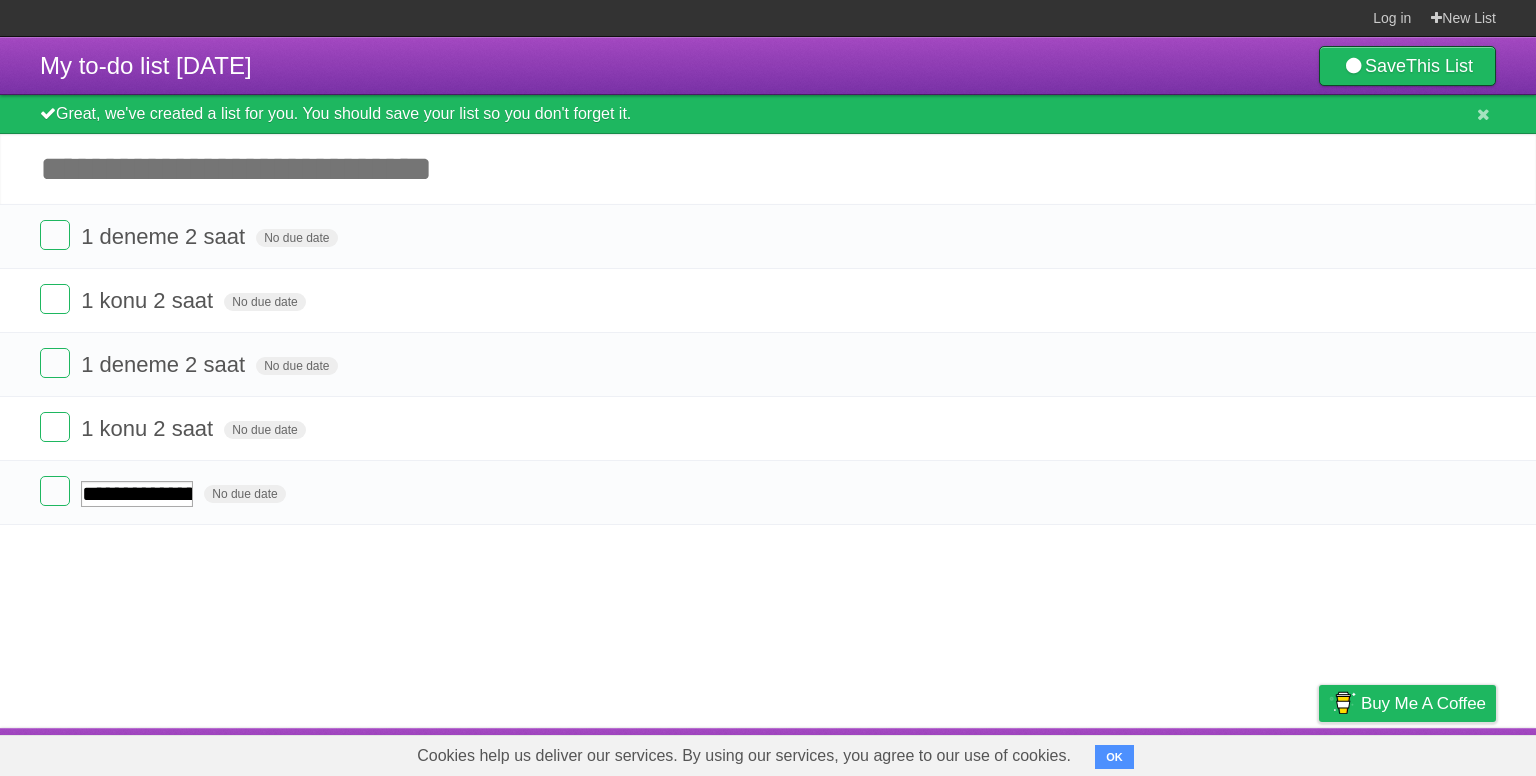 click on "**********" at bounding box center [768, 382] 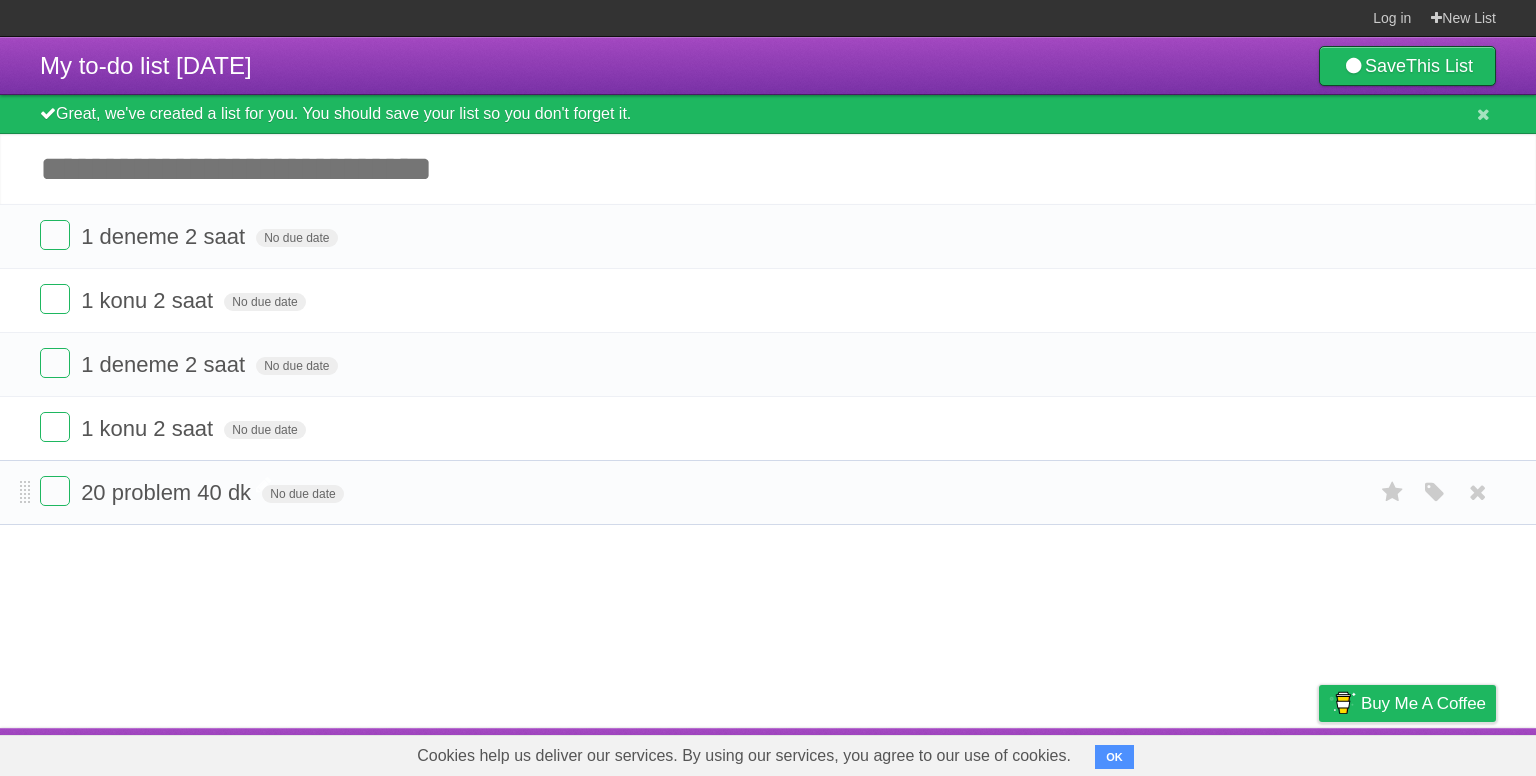 click on "20 problem 40 dk" at bounding box center (168, 492) 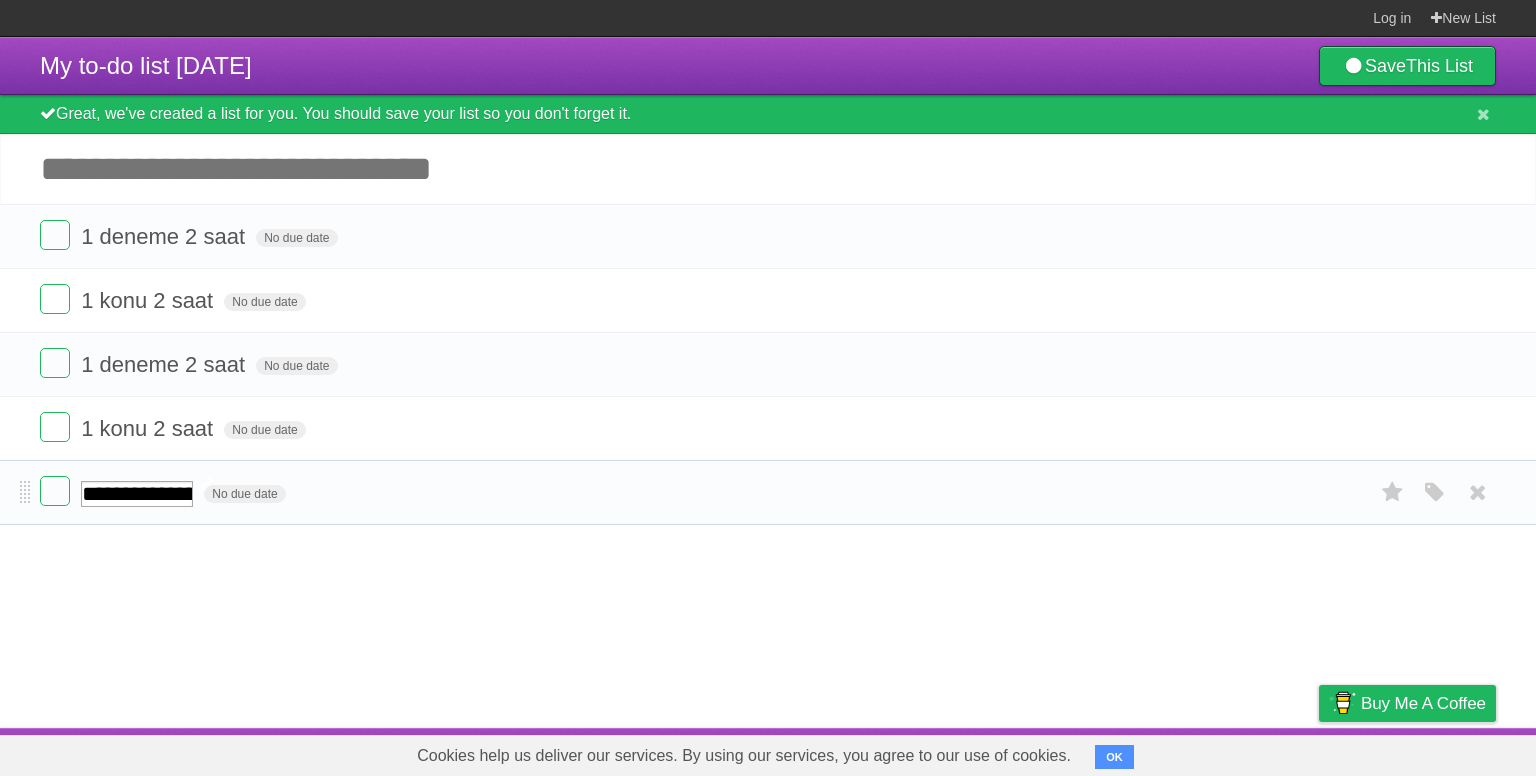 click on "**********" at bounding box center (137, 494) 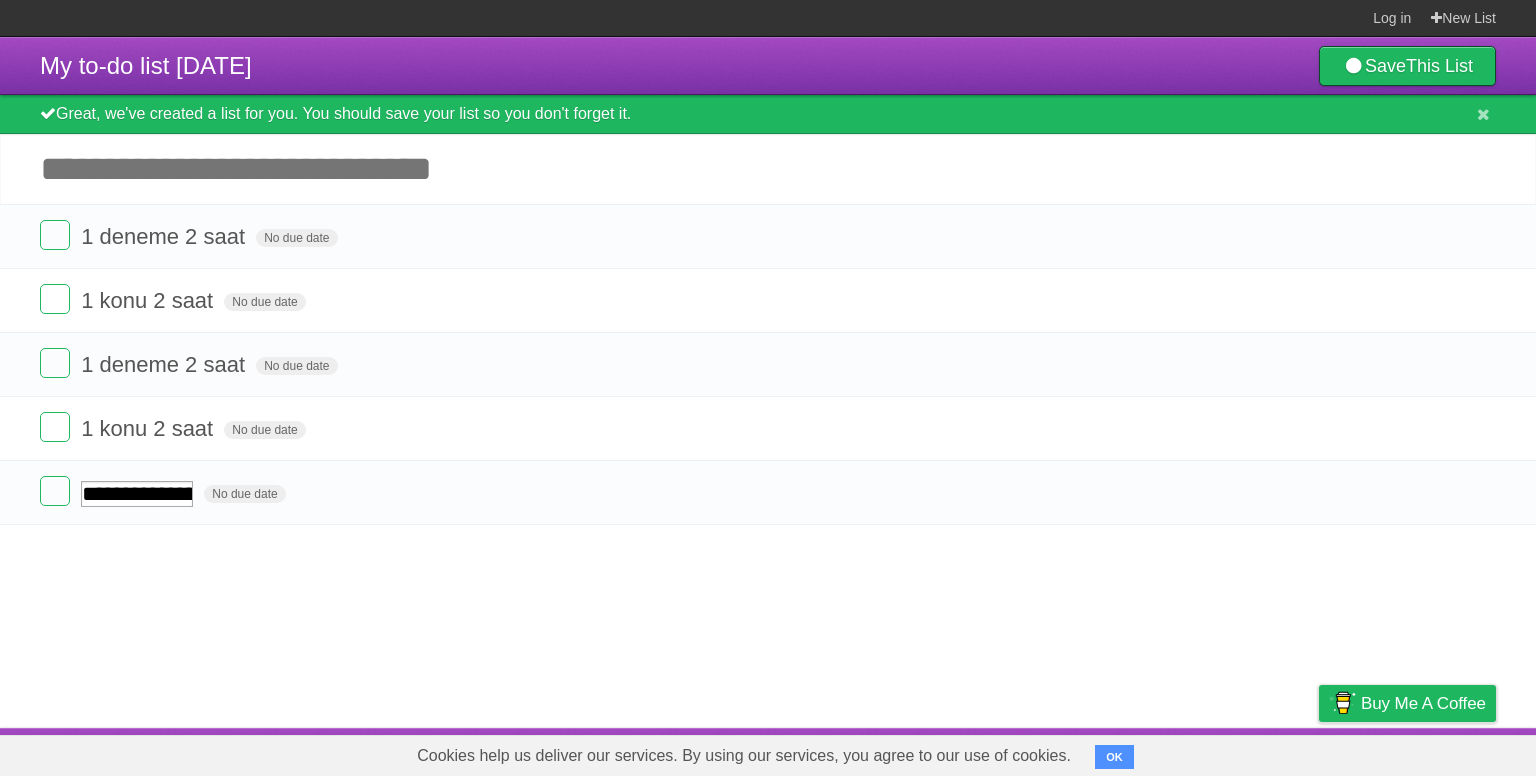 click on "**********" at bounding box center [768, 382] 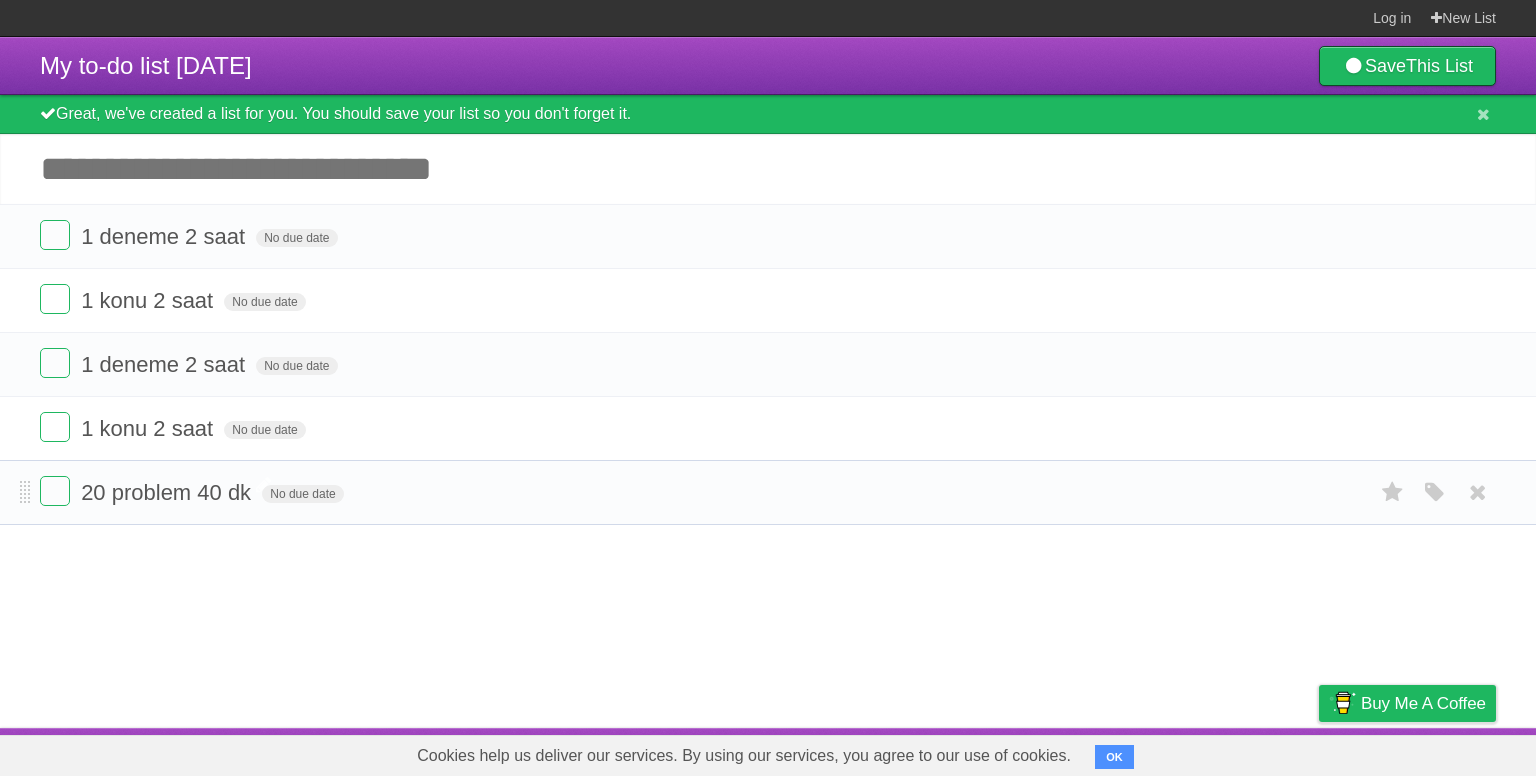 click on "20 problem 40 dk" at bounding box center [168, 492] 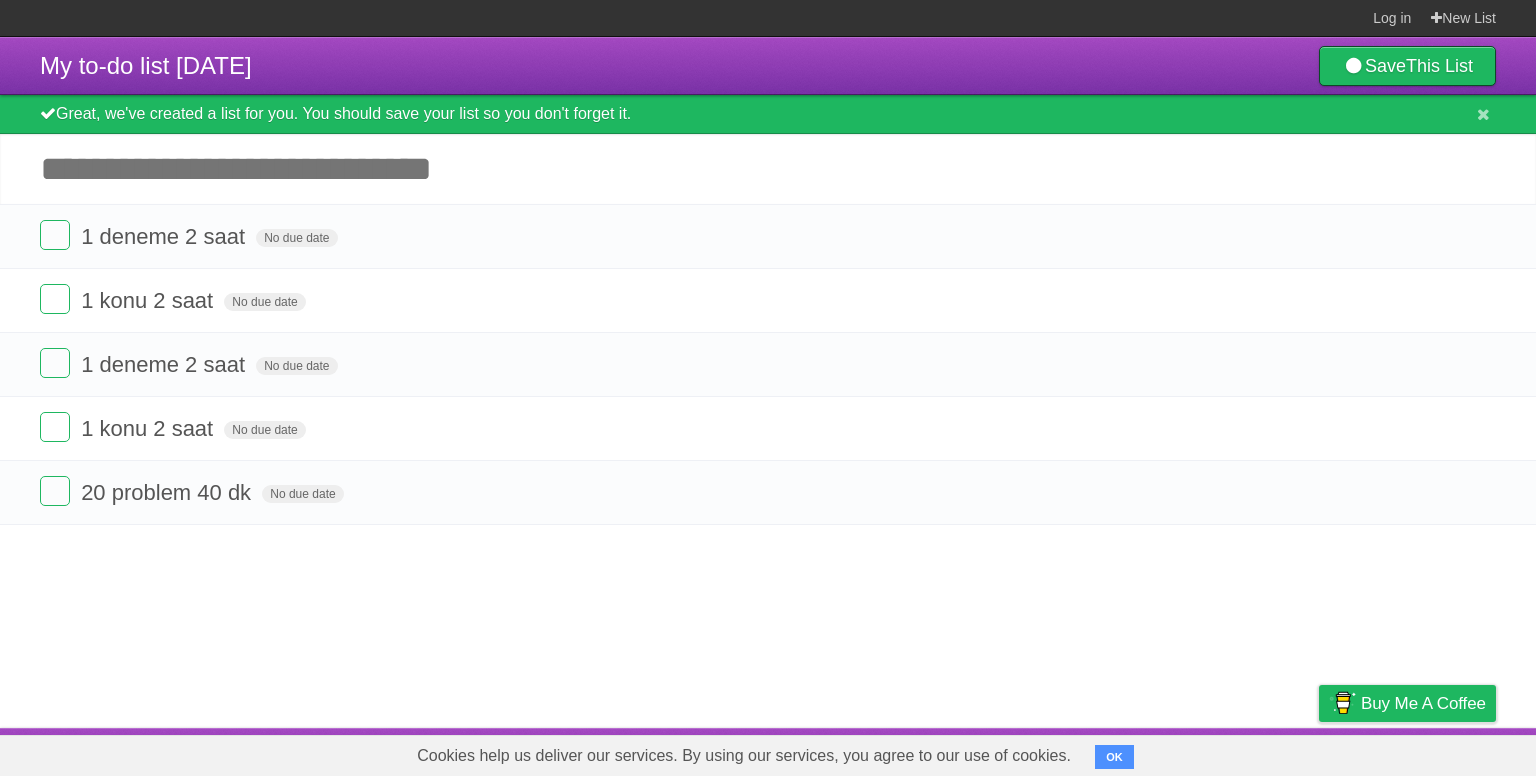 click on "My to-do list [DATE]
Save  This List
Great, we've created a list for you. You should save your list so you don't forget it.
Add another task
*********
1 deneme 2 saat
No due date
White
Red
Blue
Green
Purple
Orange
1 konu 2 saat
No due date
White
Red
Blue
Green
Purple
Orange
1 deneme 2 saat
No due date
White
Red
Blue
Green
Purple
Orange
1 konu 2 saat
No due date
White
Red
Blue
Green
Purple
Orange
20 problem 40 dk
No due date
White
Red
Blue
Green
Purple
Orange" at bounding box center [768, 382] 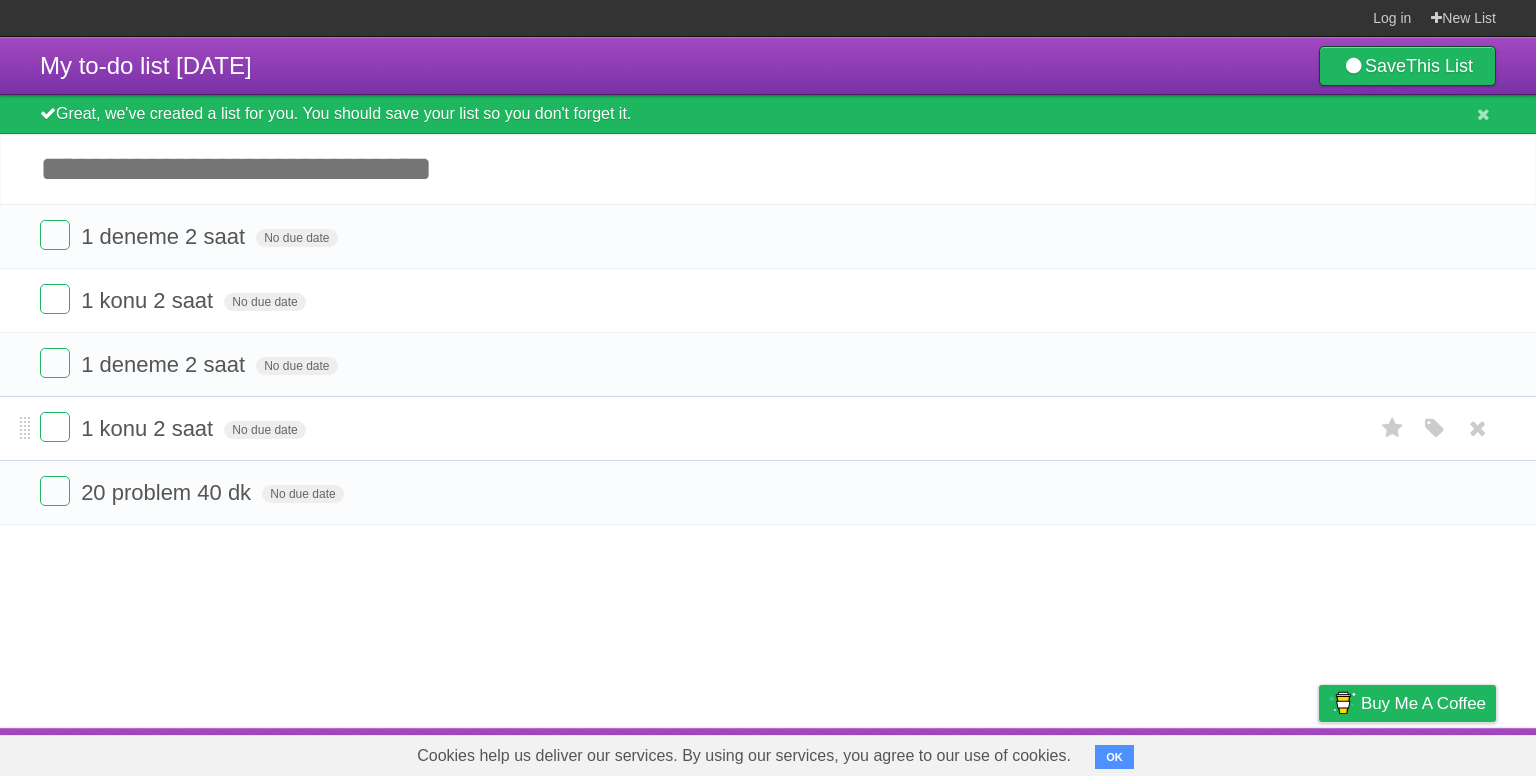 click on "1 konu 2 saat" at bounding box center (149, 428) 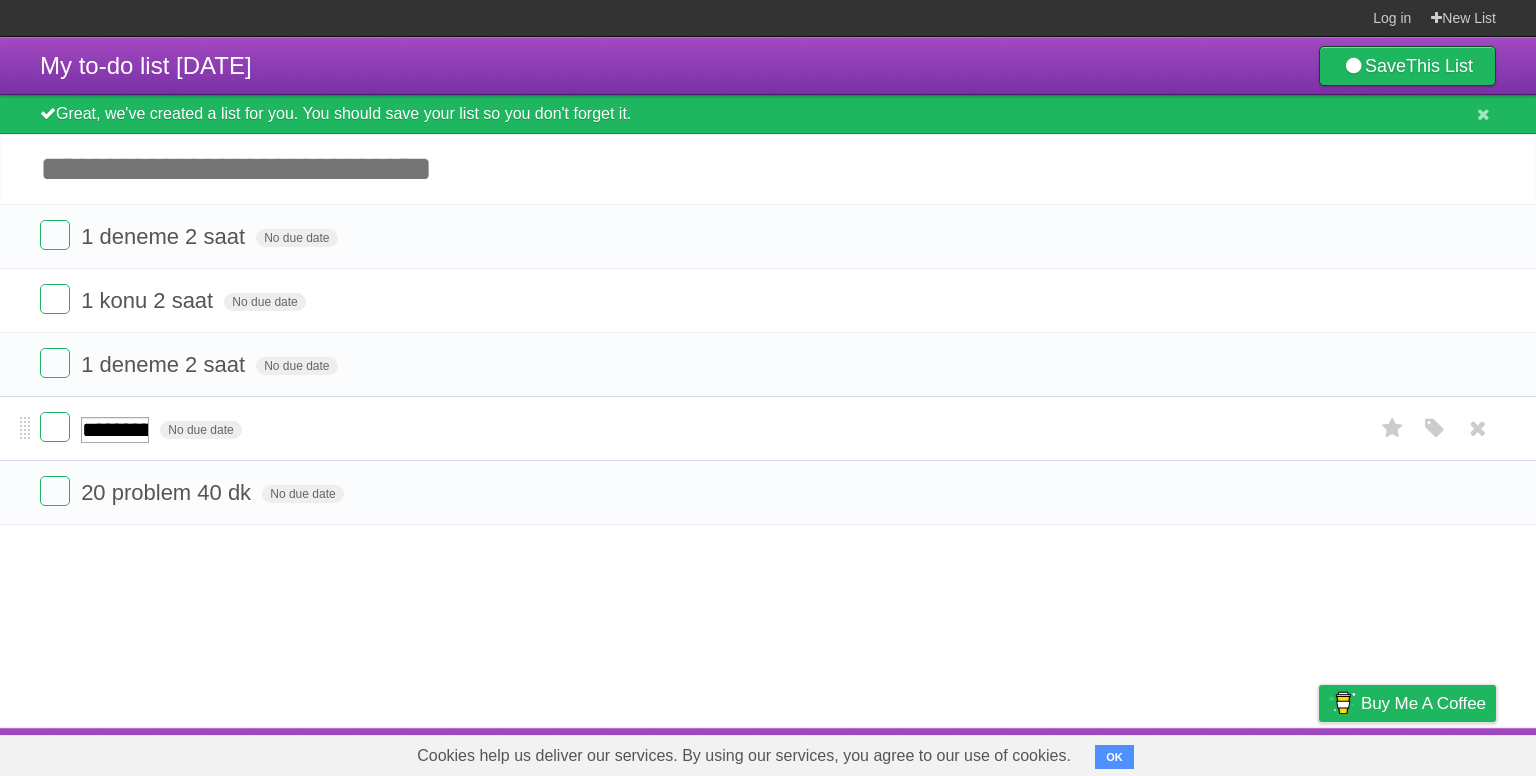 click on "**********" at bounding box center (115, 430) 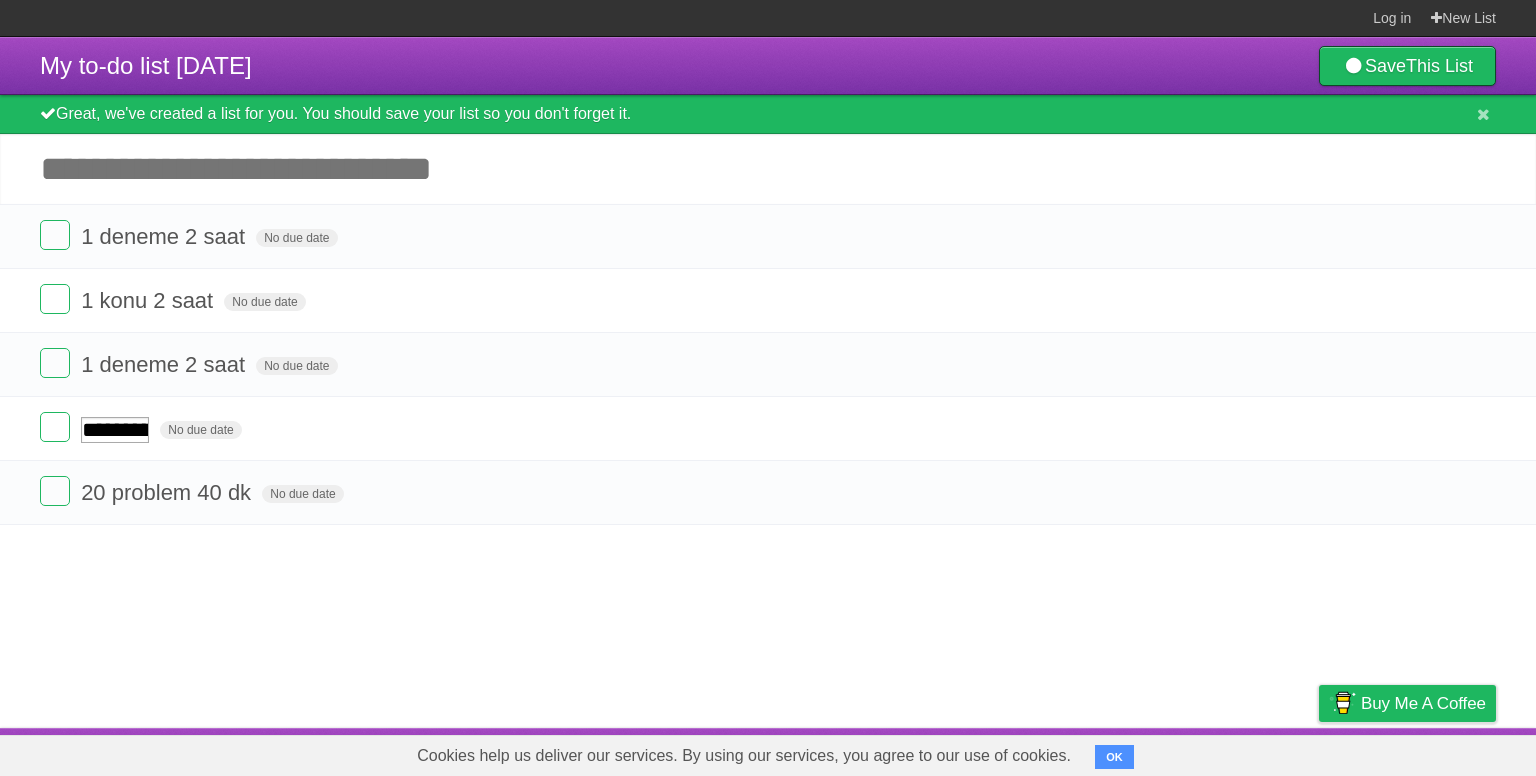 click on "My to-do list [DATE]
Save  This List
Great, we've created a list for you. You should save your list so you don't forget it.
Add another task
*********
1 deneme 2 saat
No due date
White
Red
Blue
Green
Purple
Orange
1 konu 2 saat
No due date
White
Red
Blue
Green
Purple
Orange
1 deneme 2 saat
No due date
White
Red
Blue
Green
Purple
Orange
1 konu 2 saat
No due date
White
Red
Blue
Green
Purple
Orange
20 problem 40 dk
No due date
White
Red
Blue
Green
Purple
Orange" at bounding box center [768, 382] 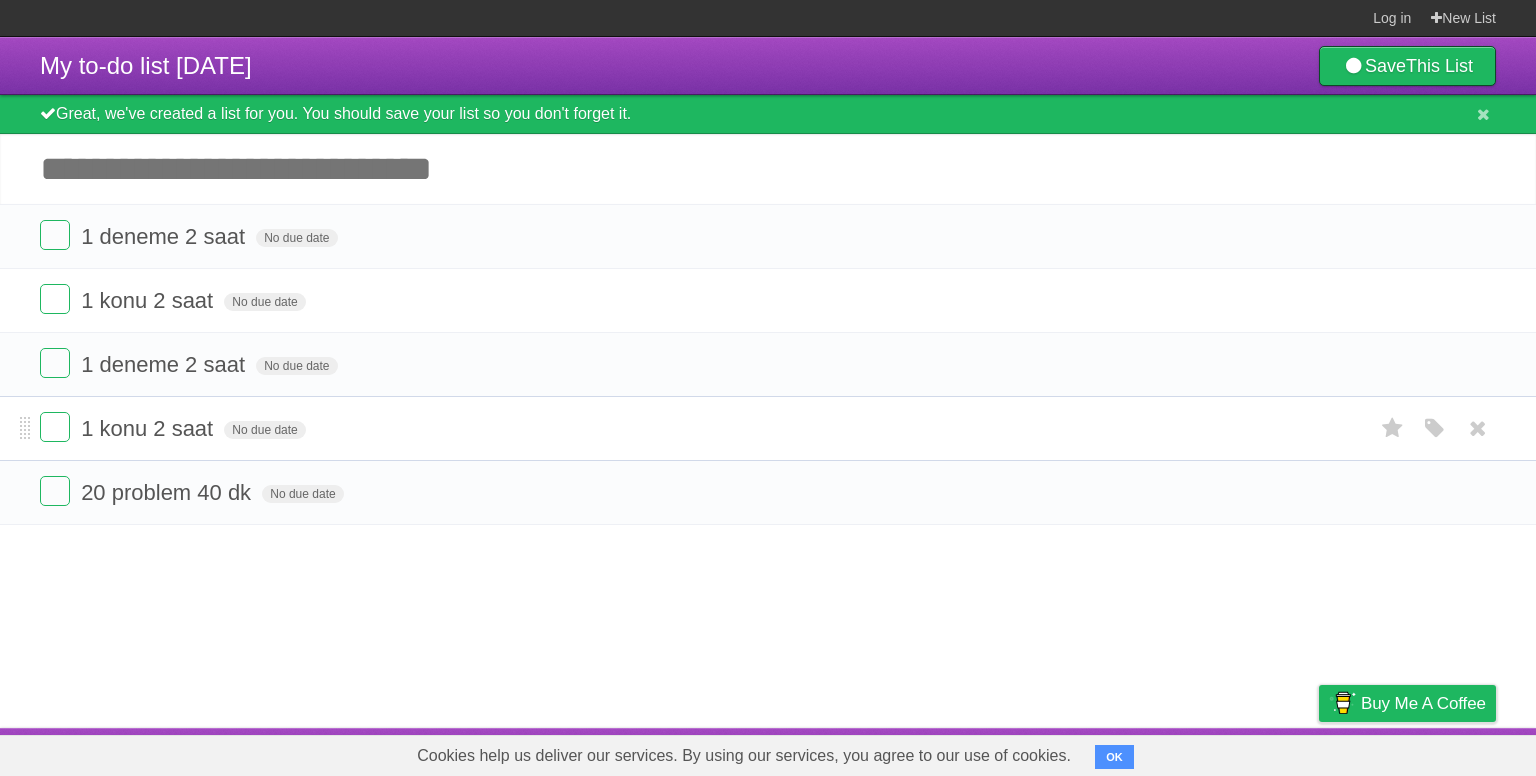 click on "1 konu 2 saat" at bounding box center [149, 428] 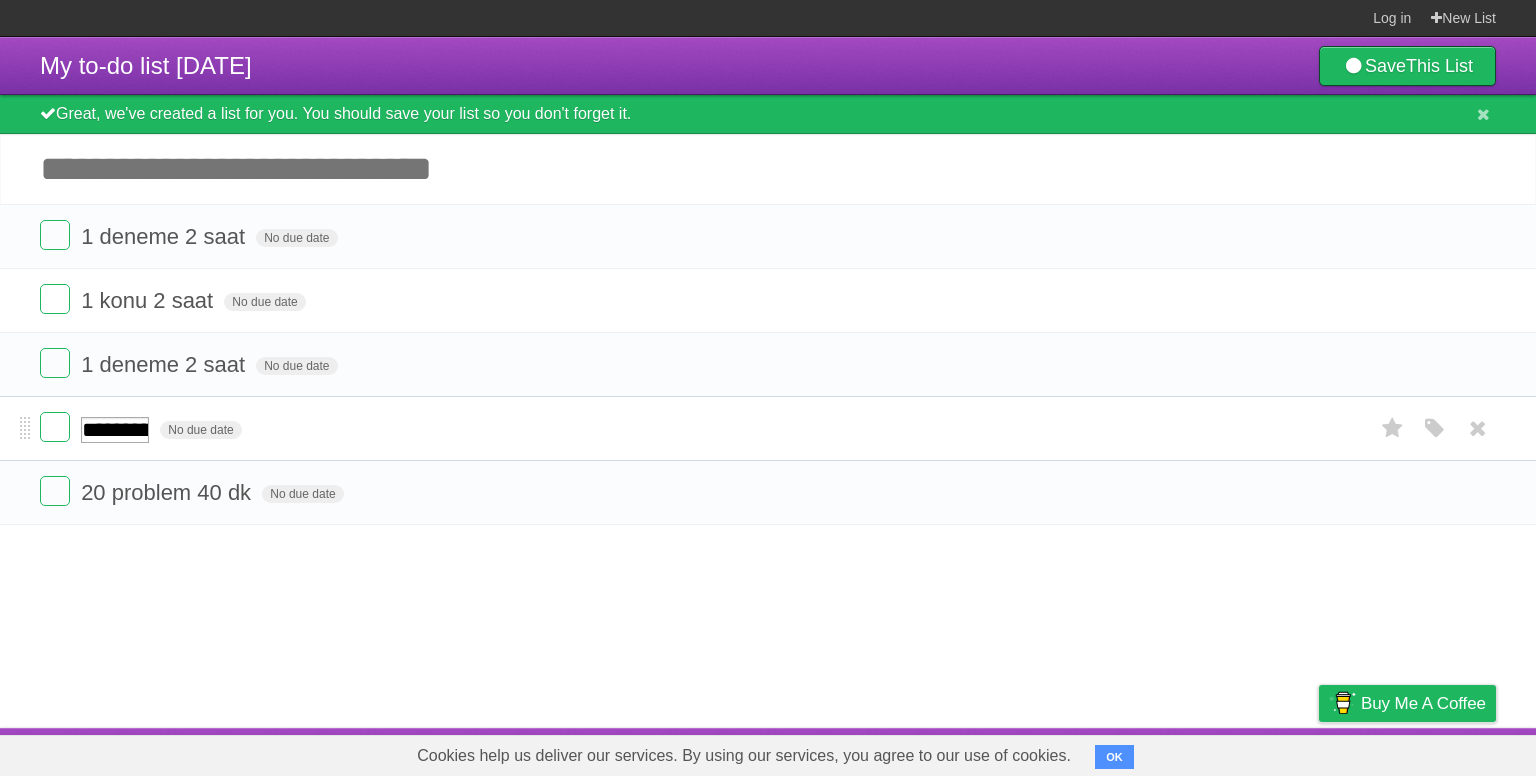 click on "**********" at bounding box center (115, 430) 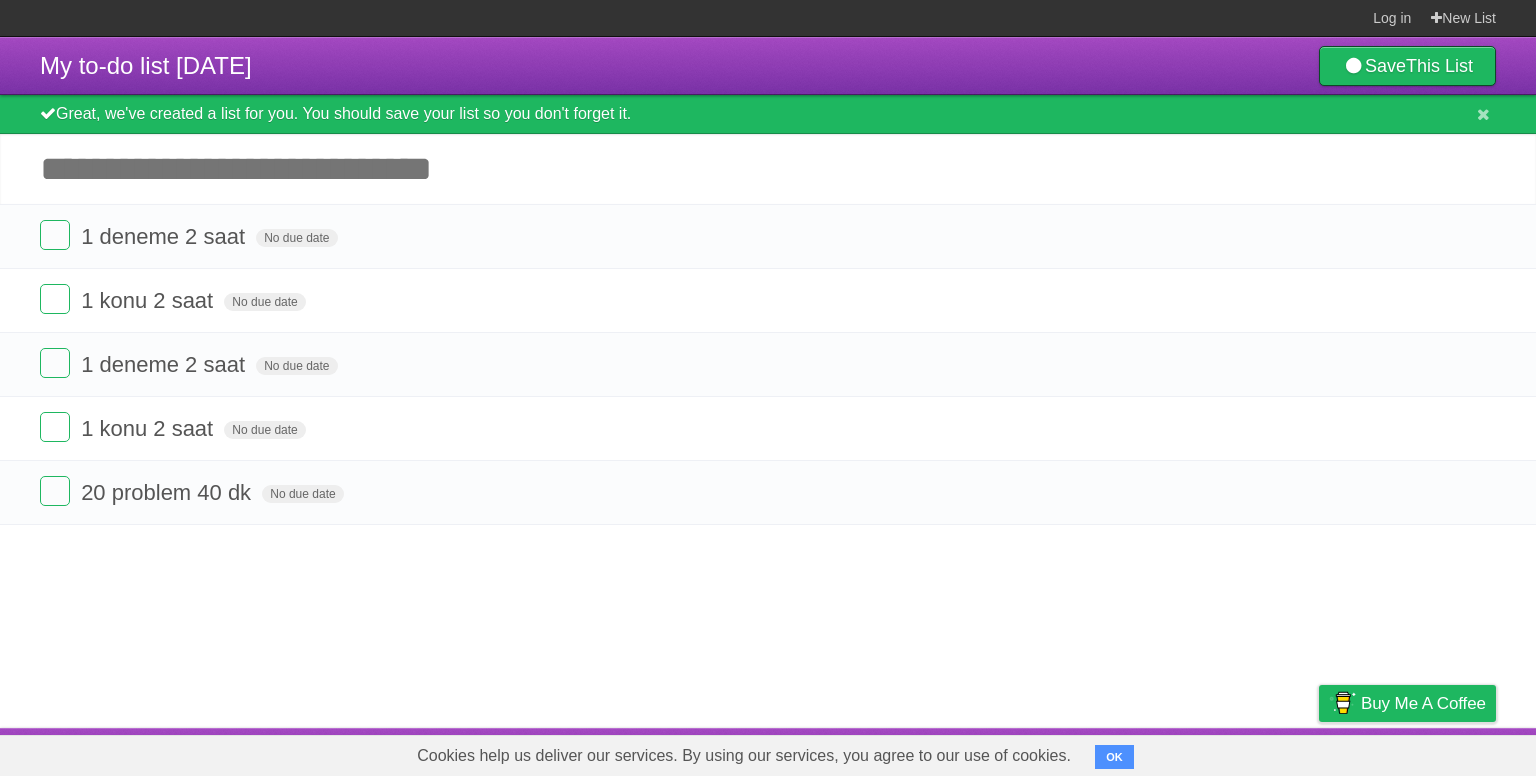 click on "My to-do list [DATE]
Save  This List
Great, we've created a list for you. You should save your list so you don't forget it.
Add another task
*********
1 deneme 2 saat
No due date
White
Red
Blue
Green
Purple
Orange
1 konu 2 saat
No due date
White
Red
Blue
Green
Purple
Orange
1 deneme 2 saat
No due date
White
Red
Blue
Green
Purple
Orange
1 konu 2 saat
No due date
White
Red
Blue
Green
Purple
Orange
20 problem 40 dk
No due date
White
Red
Blue
Green
Purple
Orange" at bounding box center [768, 382] 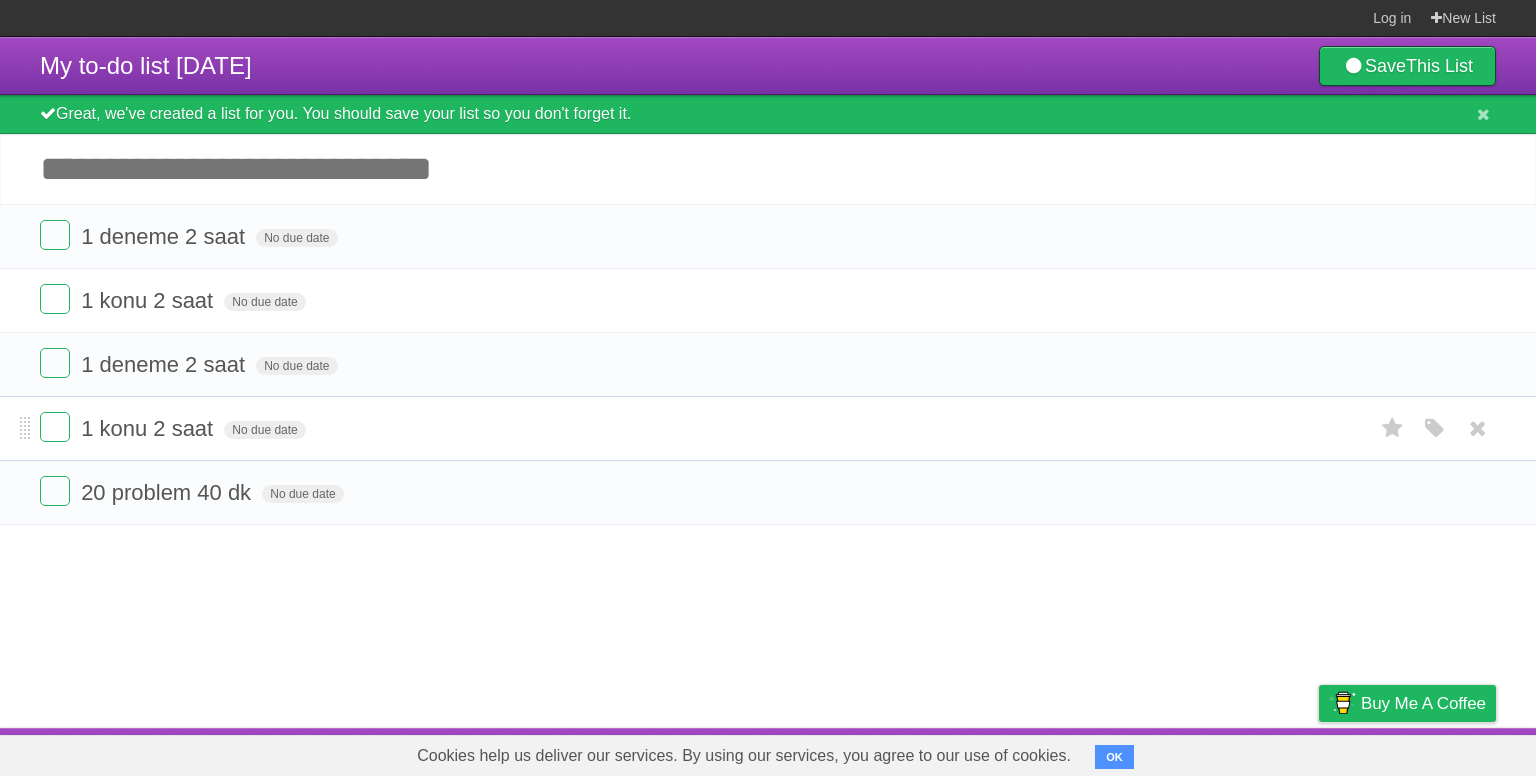 click on "1 konu 2 saat" at bounding box center [149, 428] 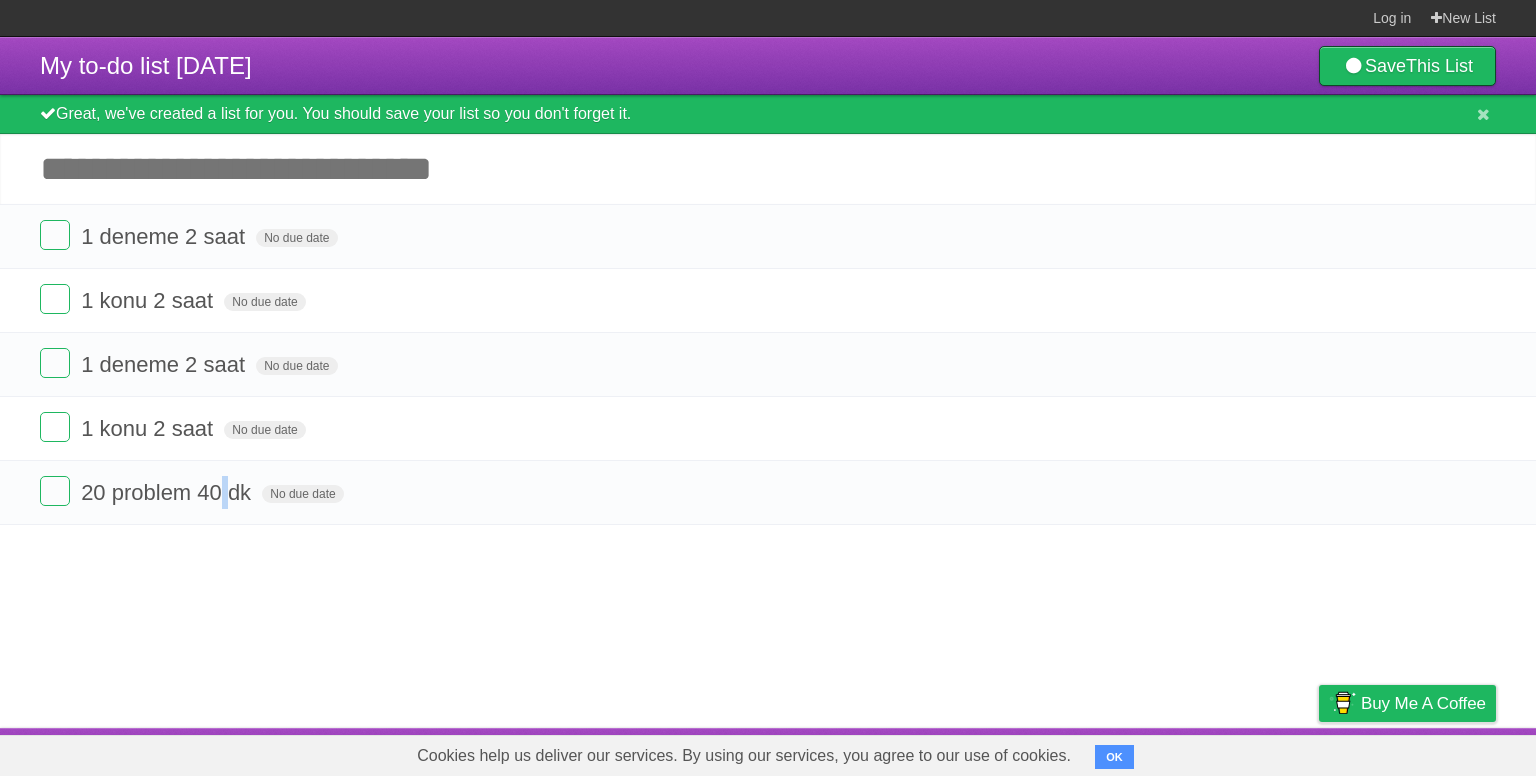 drag, startPoint x: 225, startPoint y: 564, endPoint x: 221, endPoint y: 549, distance: 15.524175 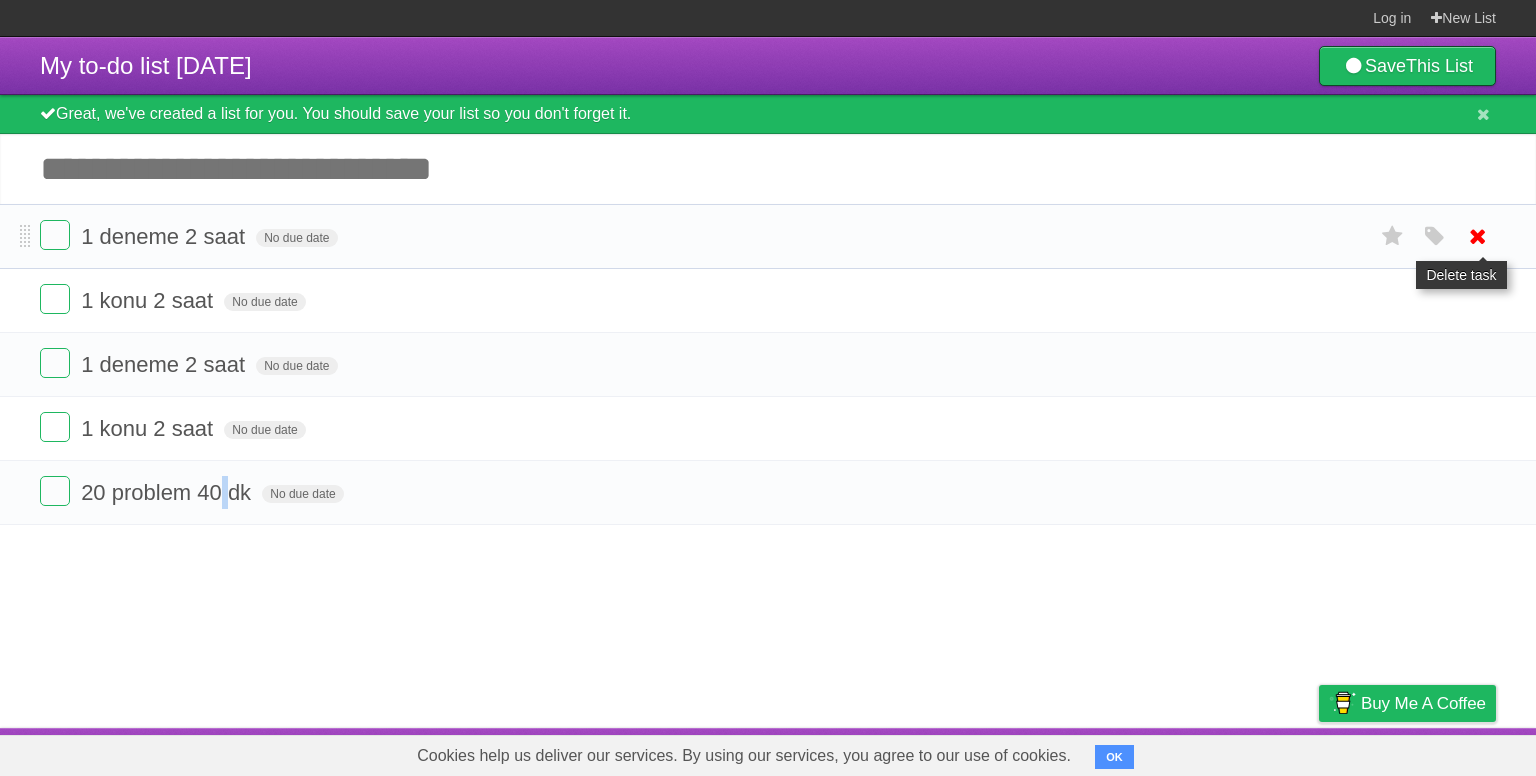 click at bounding box center (1478, 236) 